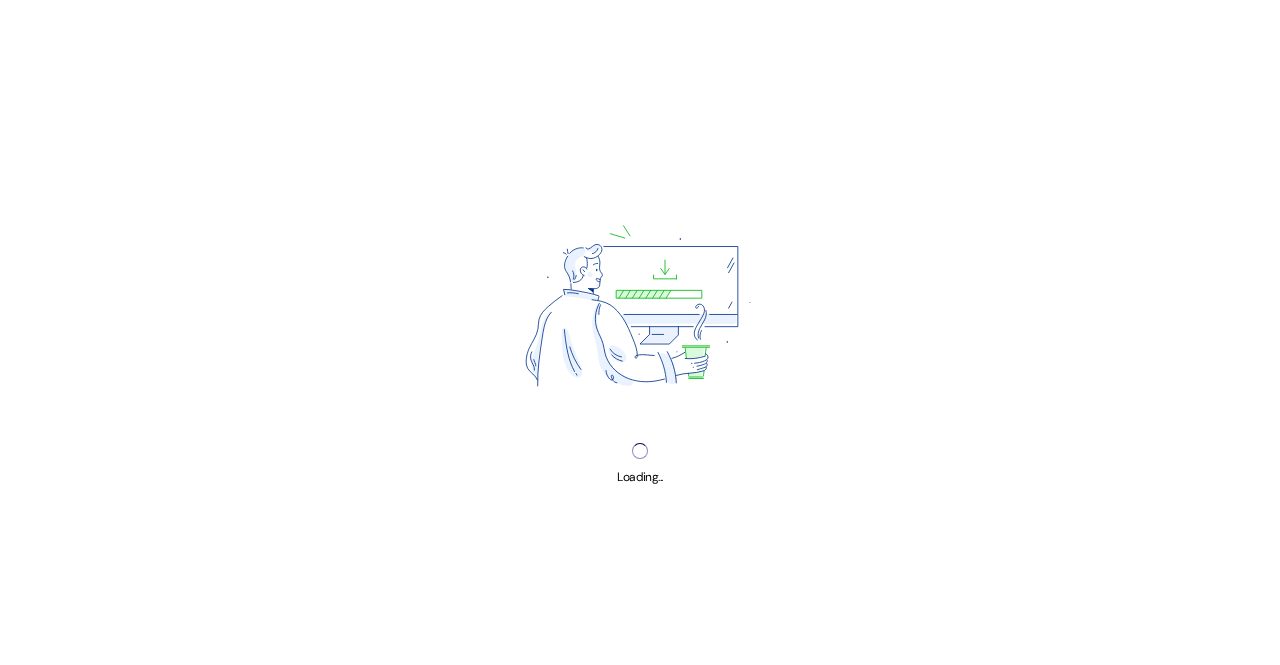 scroll, scrollTop: 0, scrollLeft: 0, axis: both 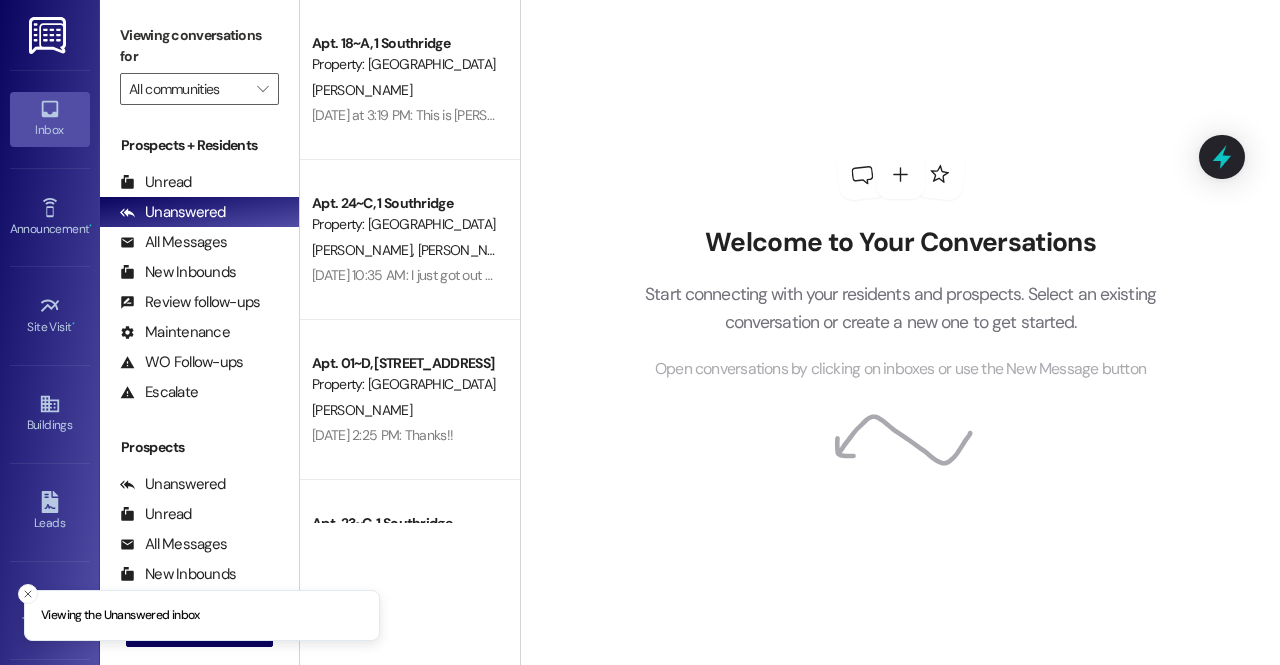 click at bounding box center [49, 35] 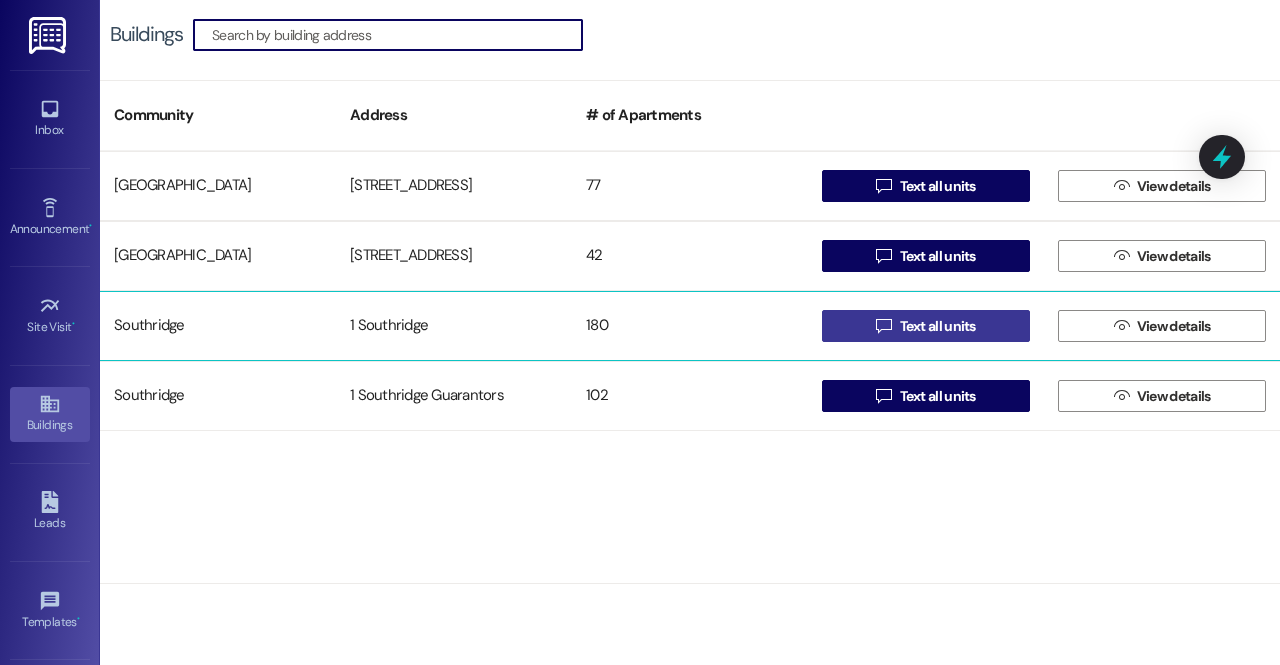 click on "" at bounding box center [883, 326] 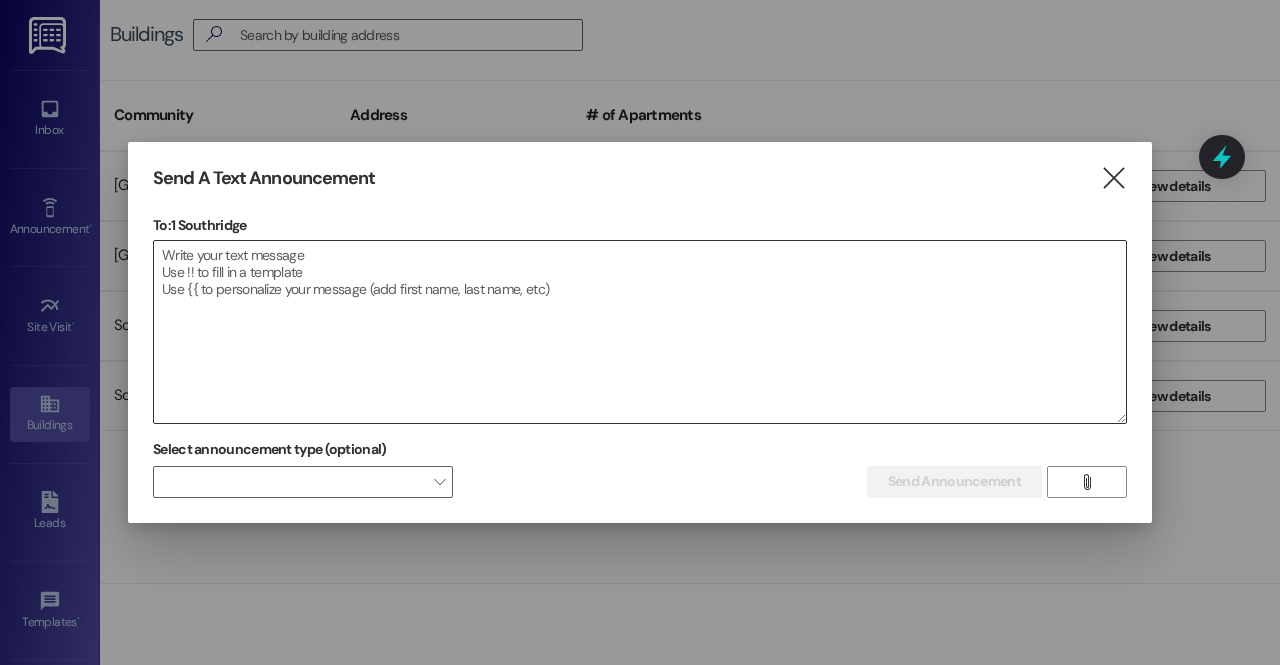 click at bounding box center (640, 332) 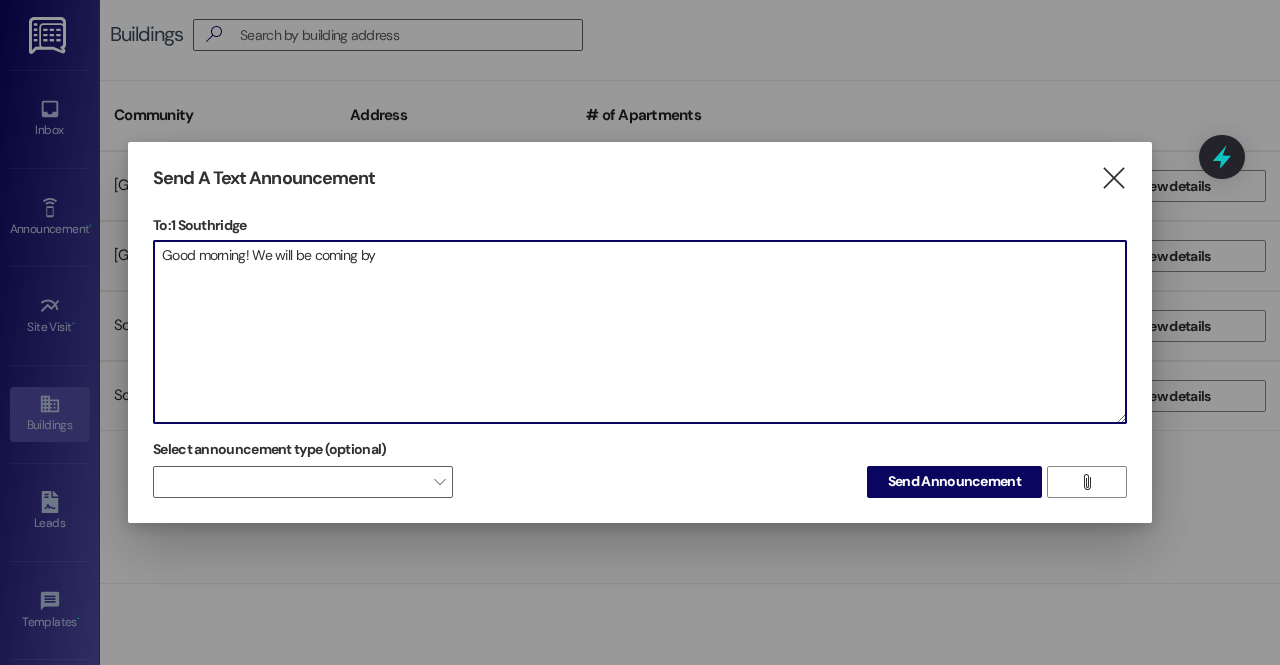 click on "Good morning! We will be coming by" at bounding box center [640, 332] 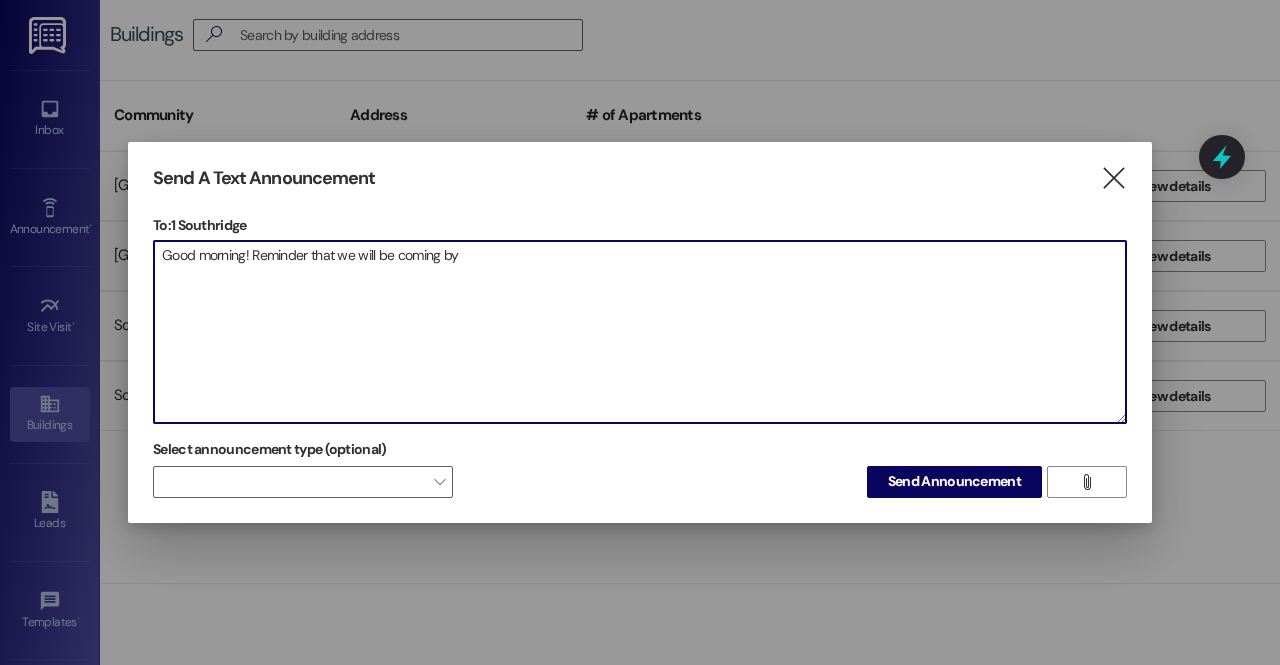 click on "Good morning! Reminder that we will be coming by" at bounding box center (640, 332) 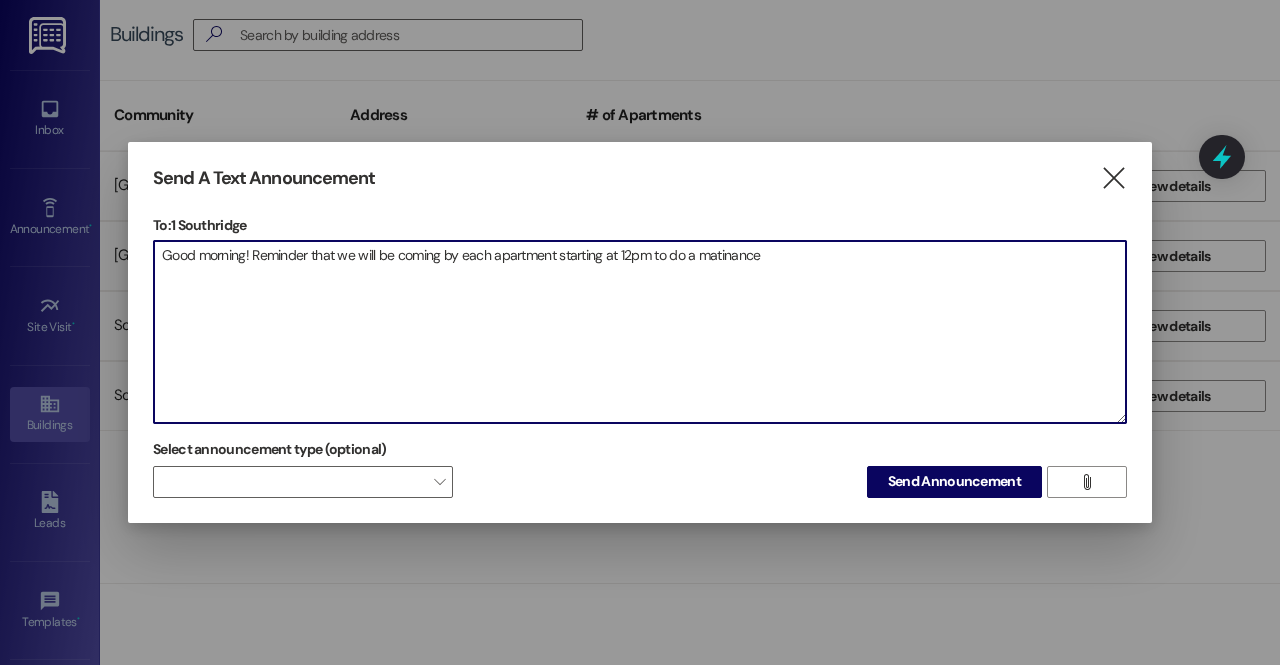 click on "Good morning! Reminder that we will be coming by each apartment starting at 12pm to do a matinance" at bounding box center (640, 332) 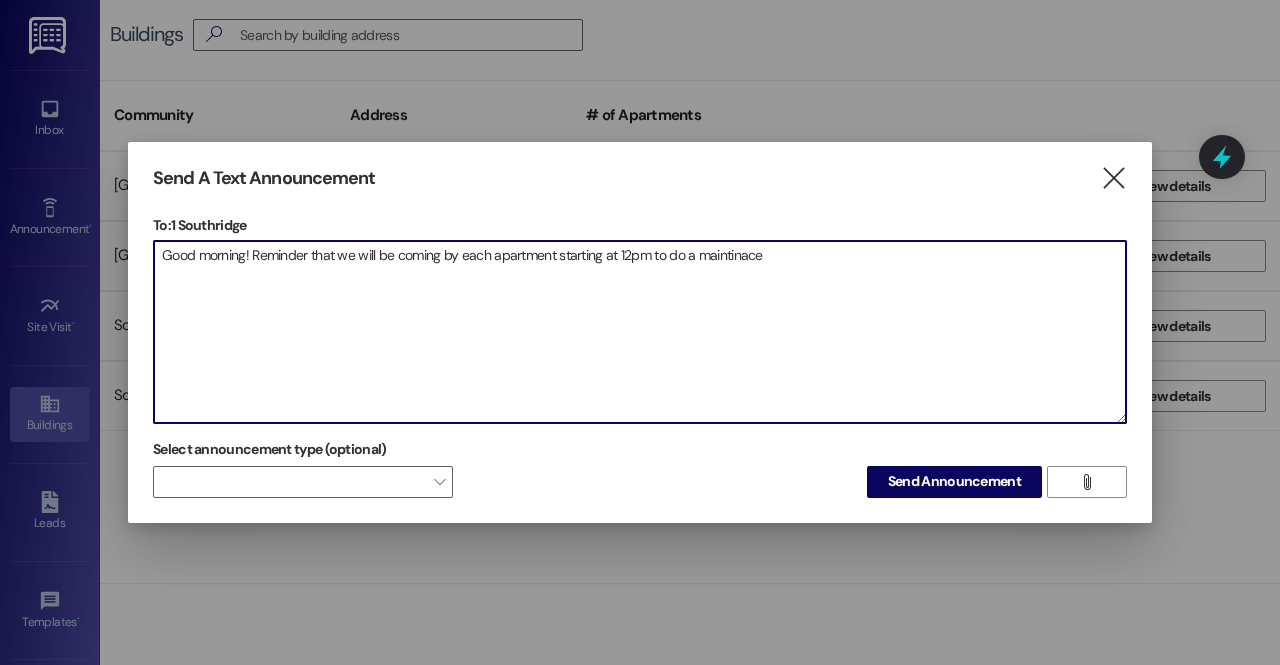 click on "Good morning! Reminder that we will be coming by each apartment starting at 12pm to do a maintinace" at bounding box center (640, 332) 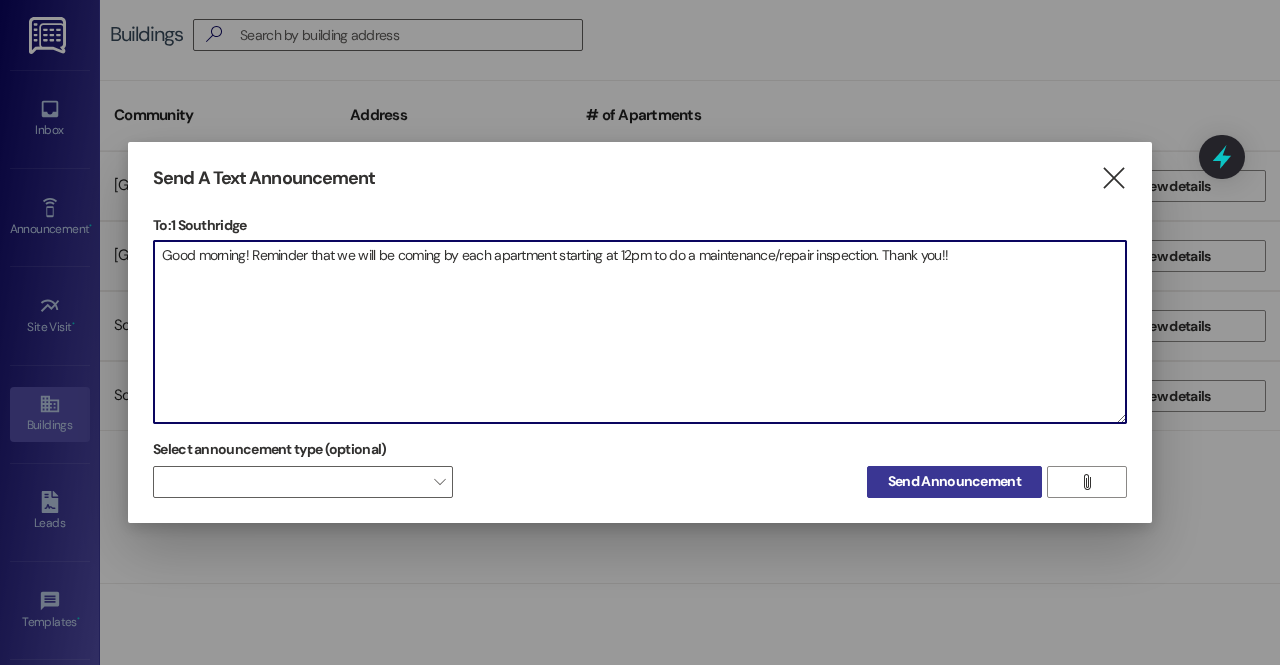type on "Good morning! Reminder that we will be coming by each apartment starting at 12pm to do a maintenance/repair inspection. Thank you!!" 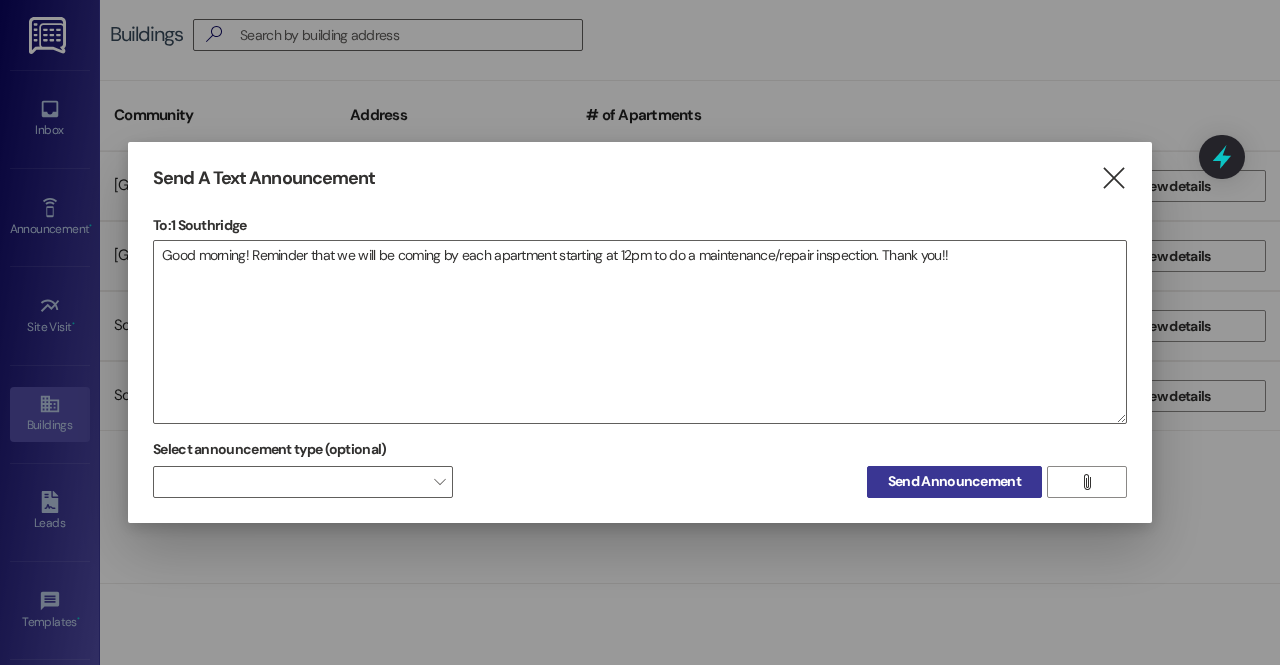 click on "Send Announcement" at bounding box center [954, 481] 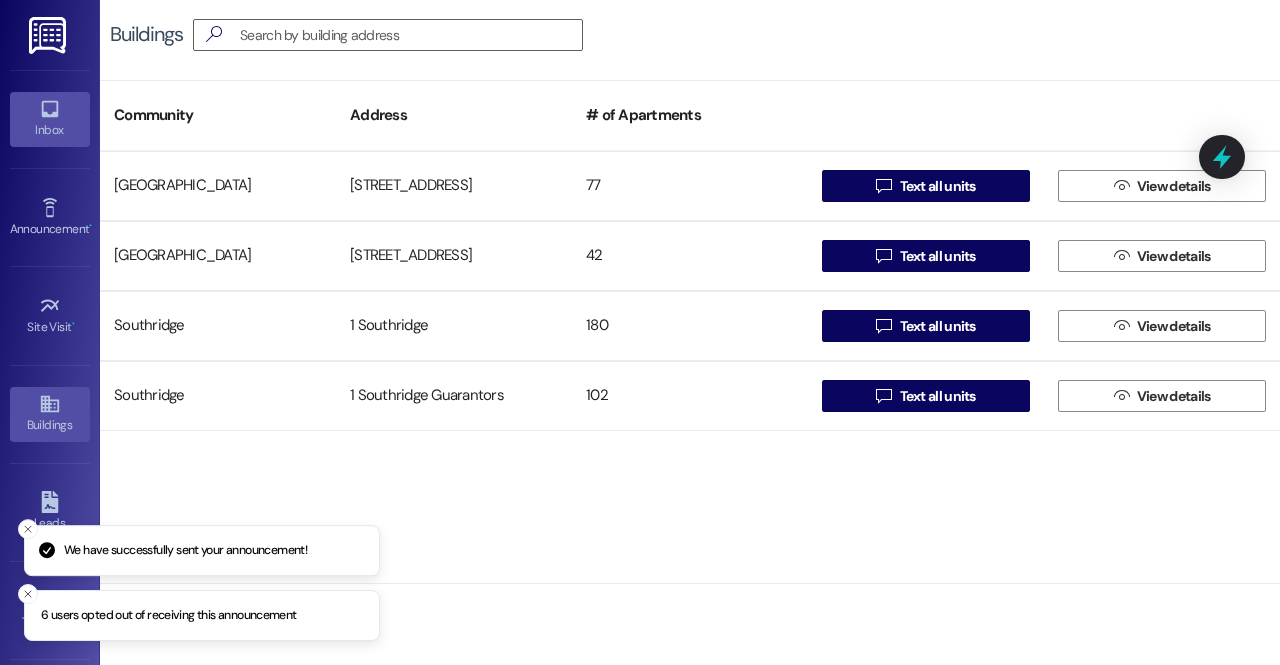 click on "Inbox" at bounding box center [50, 130] 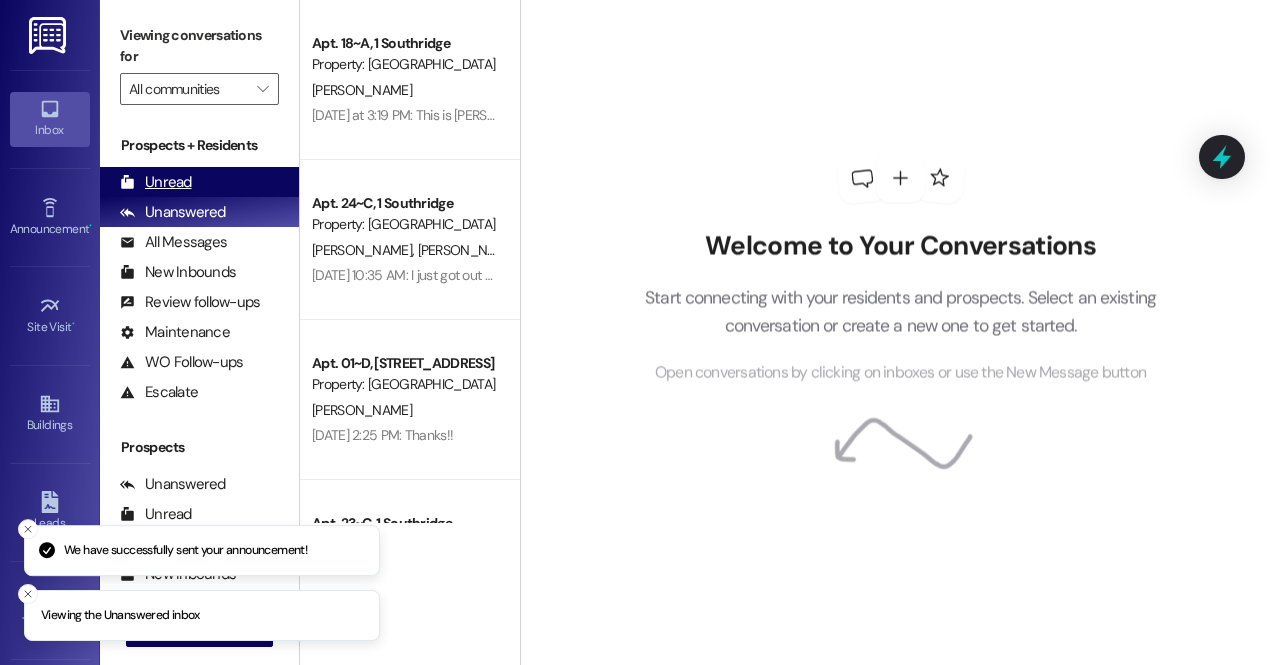 click on "Unread (0)" at bounding box center (199, 182) 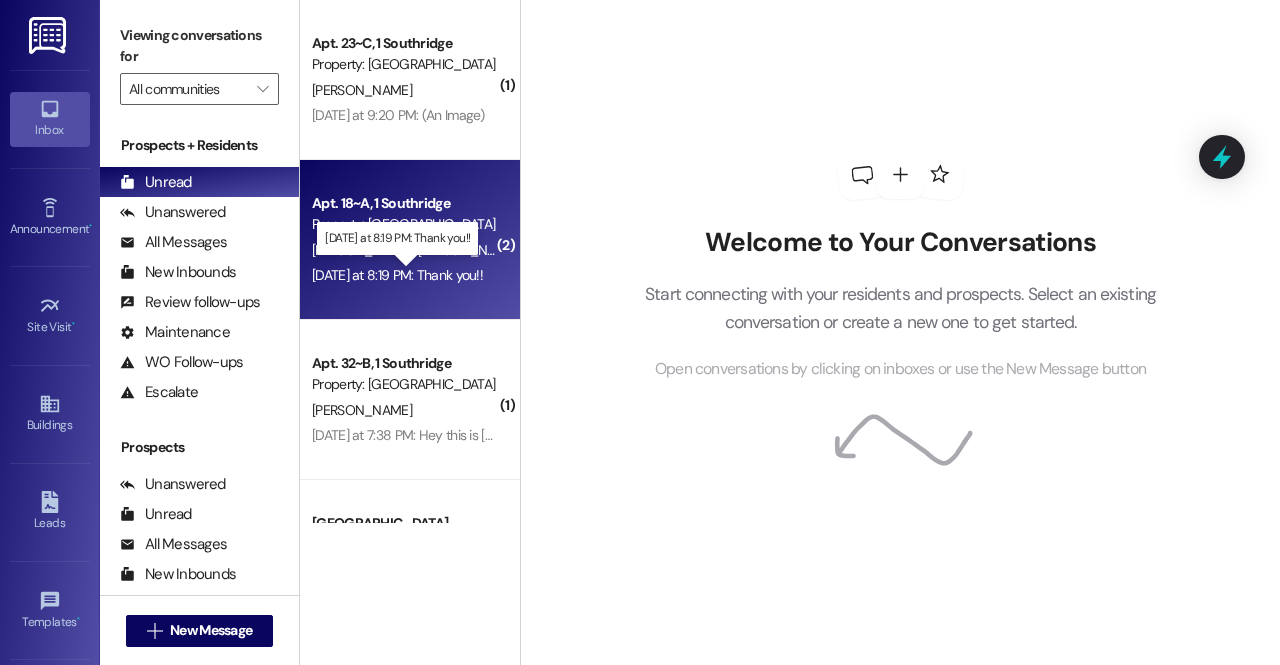 click on "Yesterday at 8:19 PM: Thank you!! Yesterday at 8:19 PM: Thank you!!" at bounding box center (397, 275) 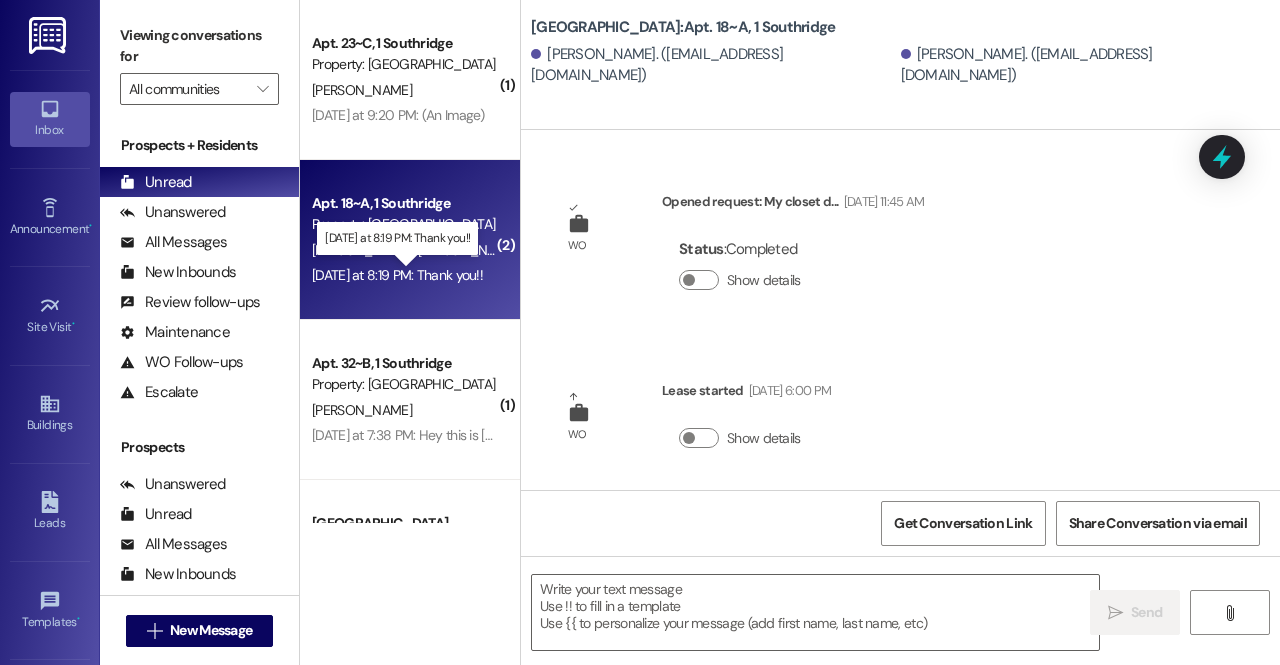 scroll, scrollTop: 2278, scrollLeft: 0, axis: vertical 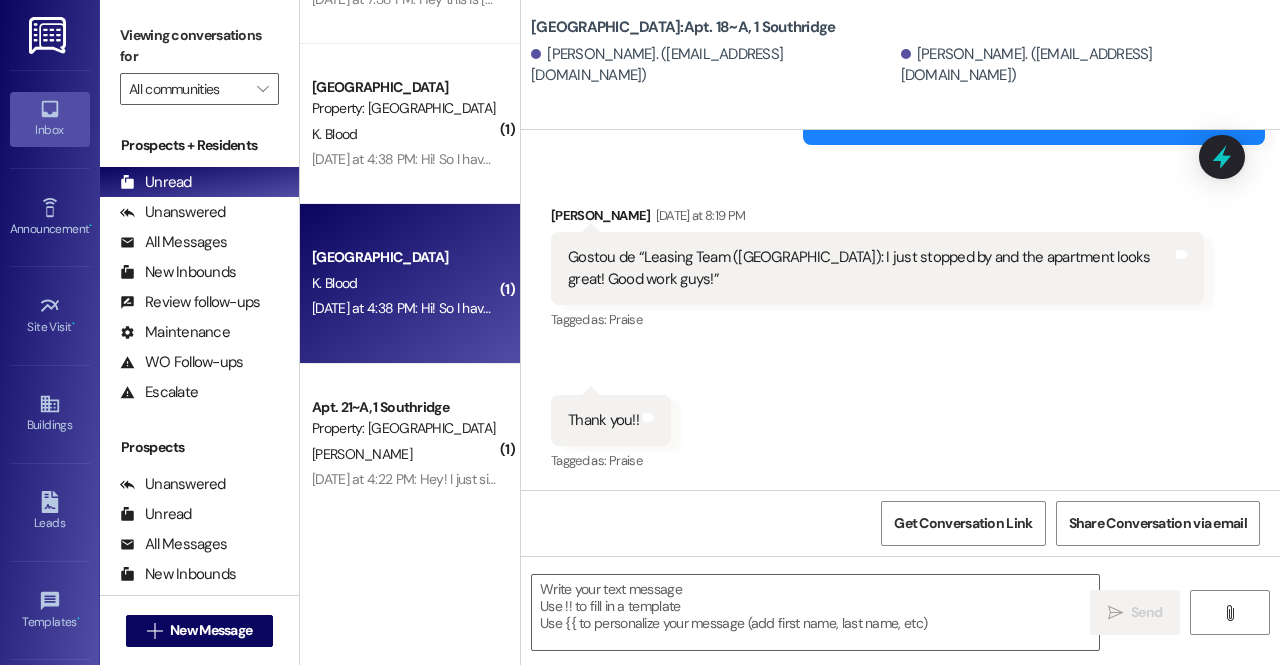 click on "Yesterday at 4:38 PM: Hi! So I have someone staying in my apartment, Claudia, through august and I believe she's being charged for august rent. I won't also be charged correct?  Yesterday at 4:38 PM: Hi! So I have someone staying in my apartment, Claudia, through august and I believe she's being charged for august rent. I won't also be charged correct?" at bounding box center (840, 308) 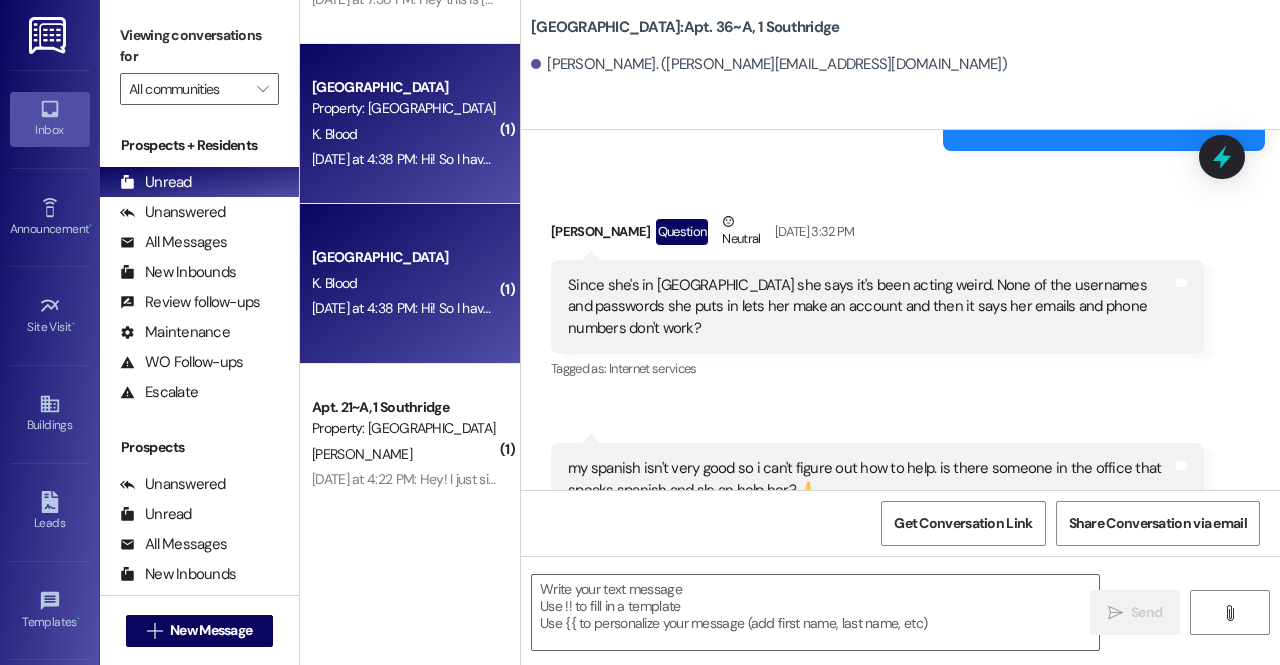 scroll, scrollTop: 9404, scrollLeft: 0, axis: vertical 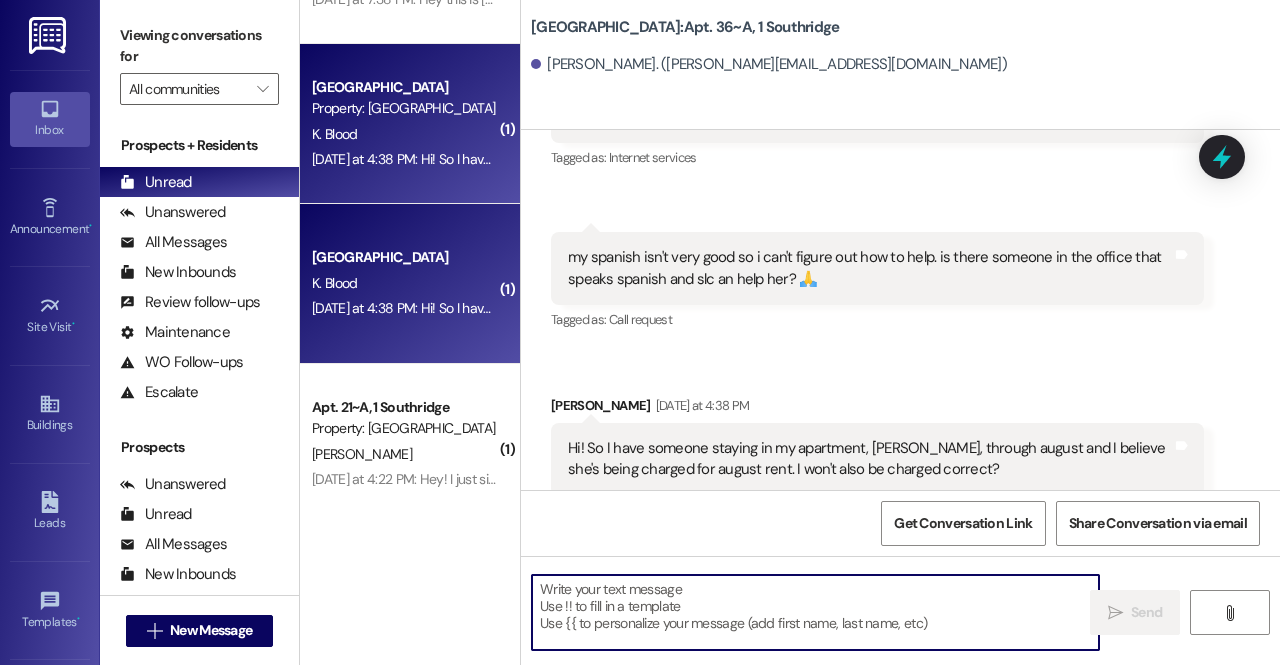 click at bounding box center [815, 612] 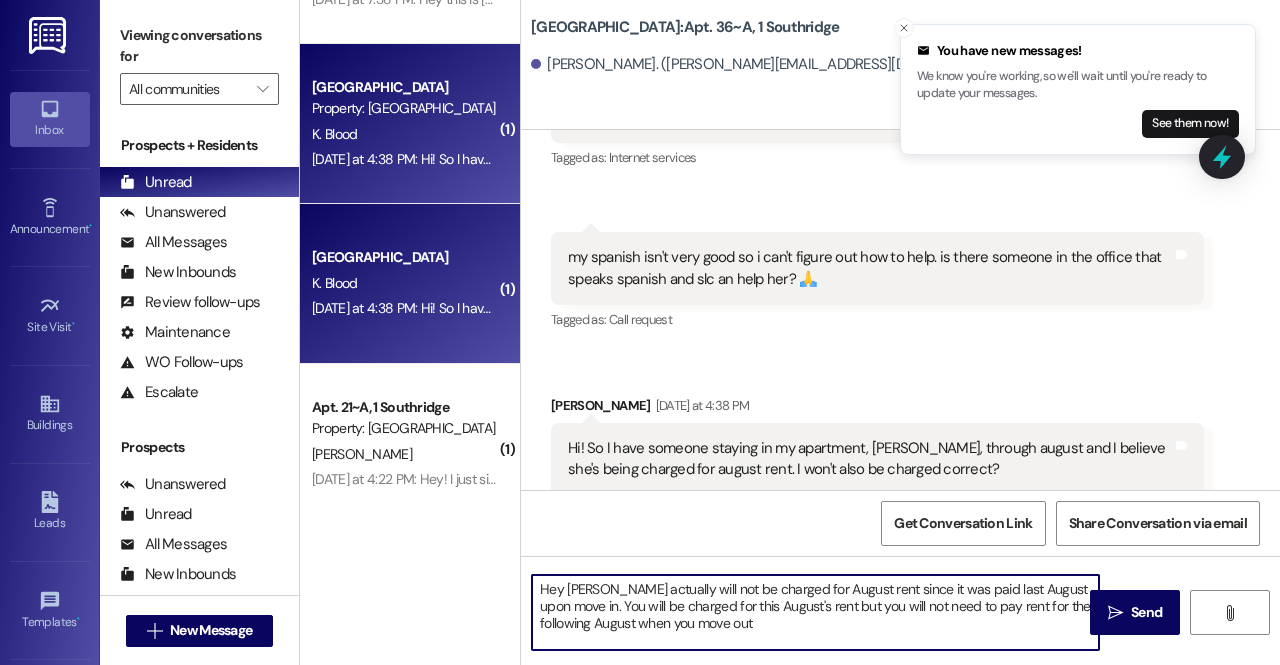 type on "Hey Kimmy, Claudia actually will not be charged for August rent since it was paid last August upon move in. You will be charged for this August's rent but you will not need to pay rent for the following August when you move out." 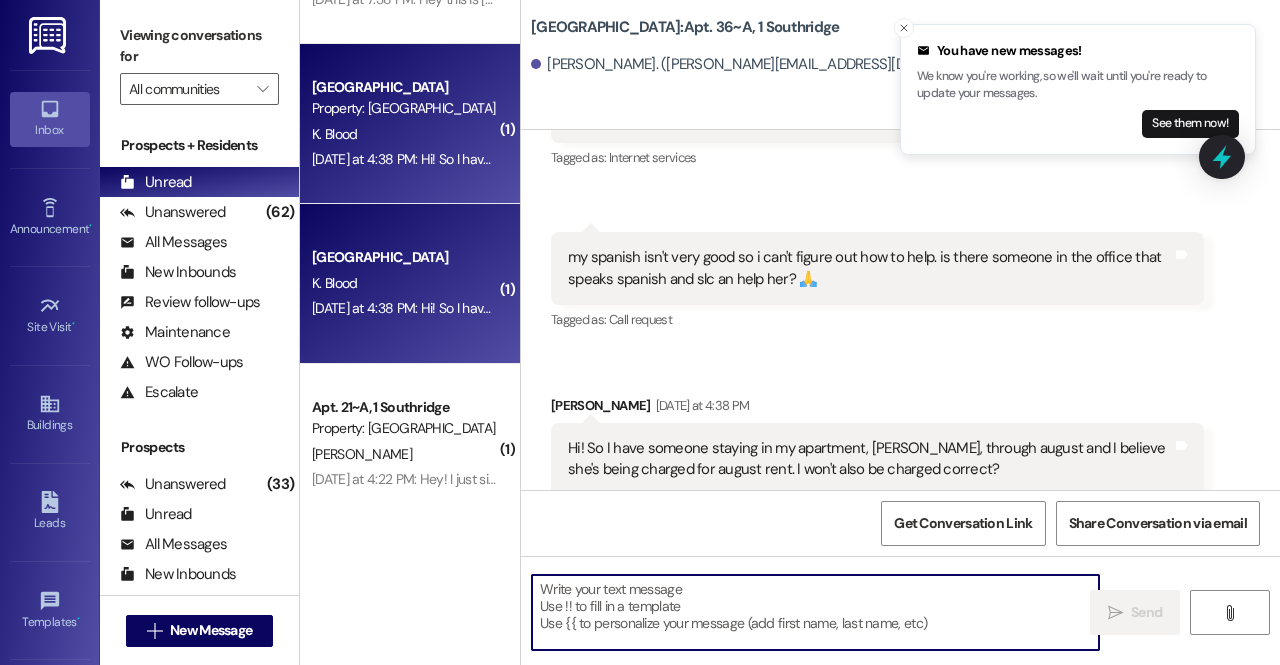 scroll, scrollTop: 9586, scrollLeft: 0, axis: vertical 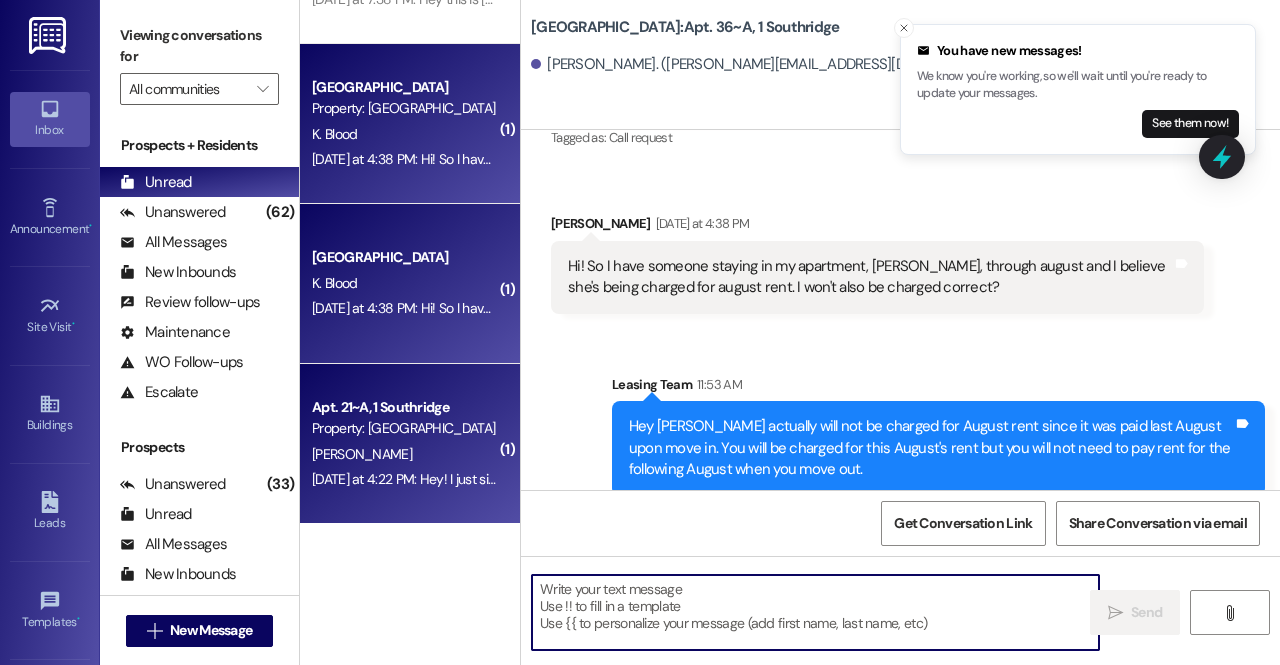 type 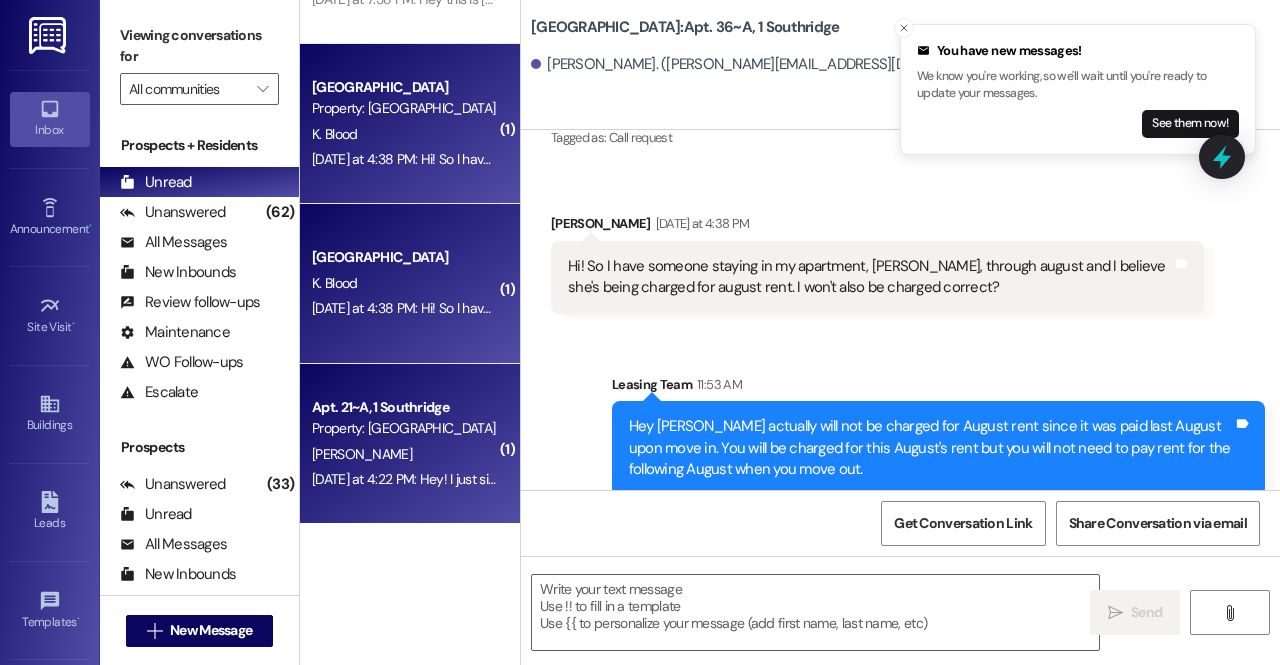 click on "Yesterday at 4:22 PM: Hey! I just signed up for my fall parking pass! It would be great if it can get looked at! Yesterday at 4:22 PM: Hey! I just signed up for my fall parking pass! It would be great if it can get looked at!" at bounding box center (609, 479) 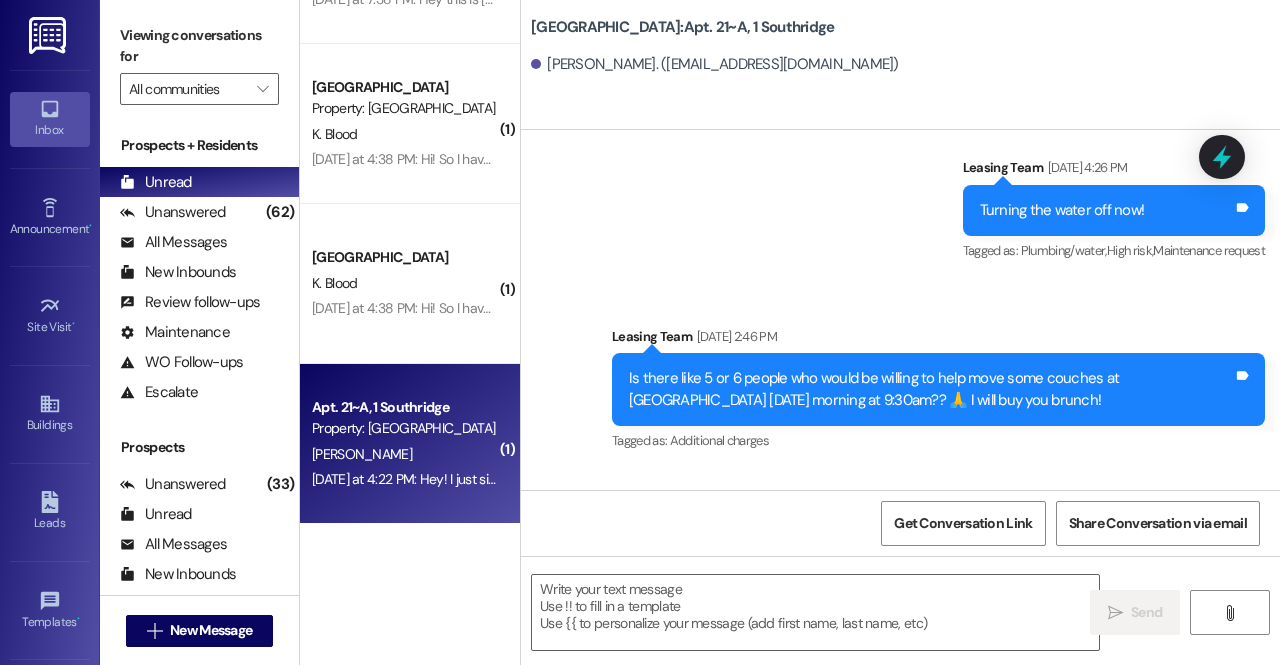 scroll, scrollTop: 11112, scrollLeft: 0, axis: vertical 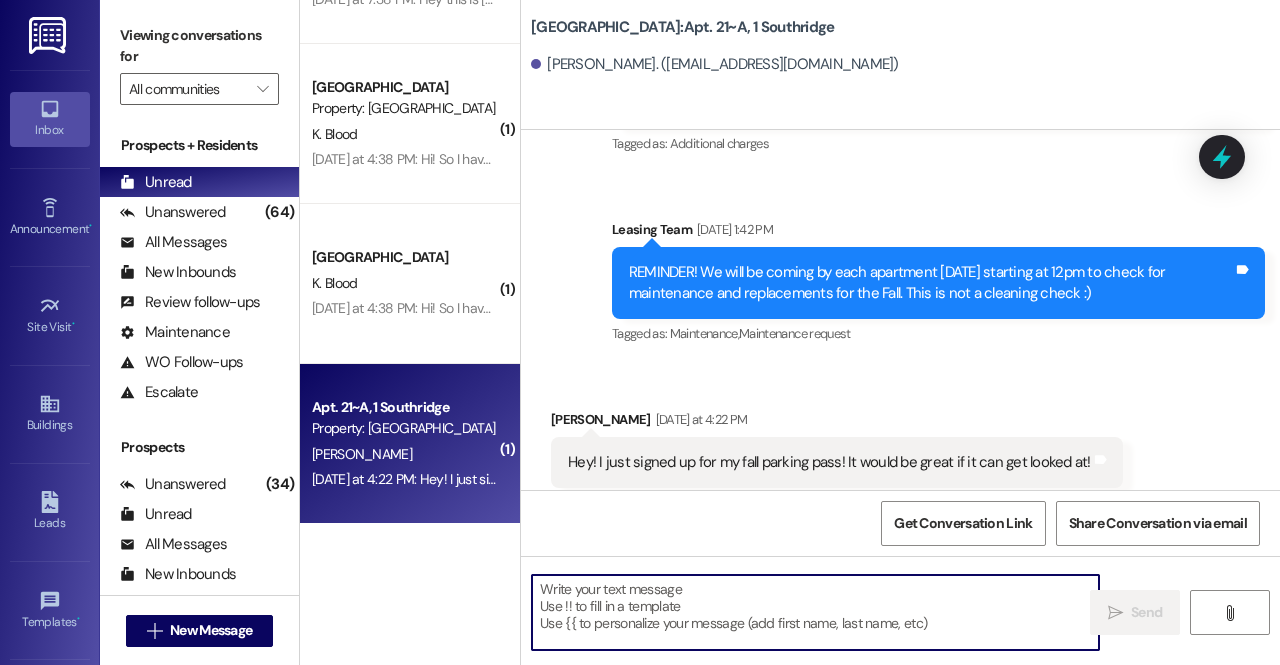 click at bounding box center [815, 612] 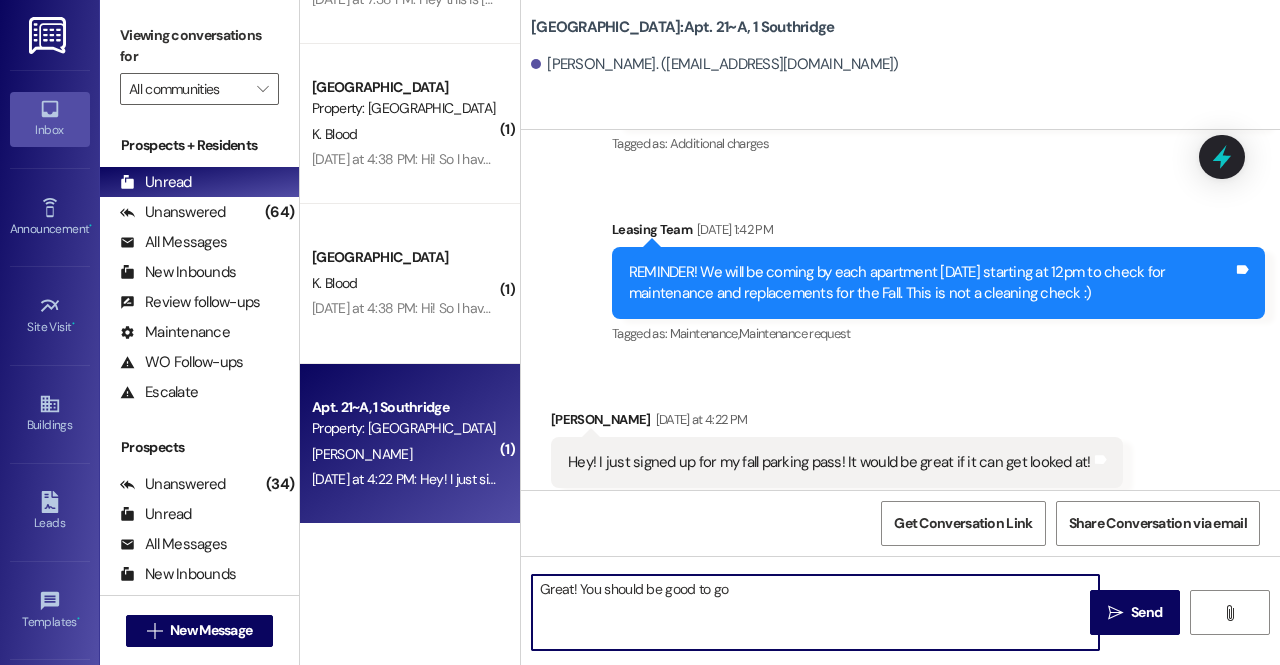 type on "Great! You should be good to go!" 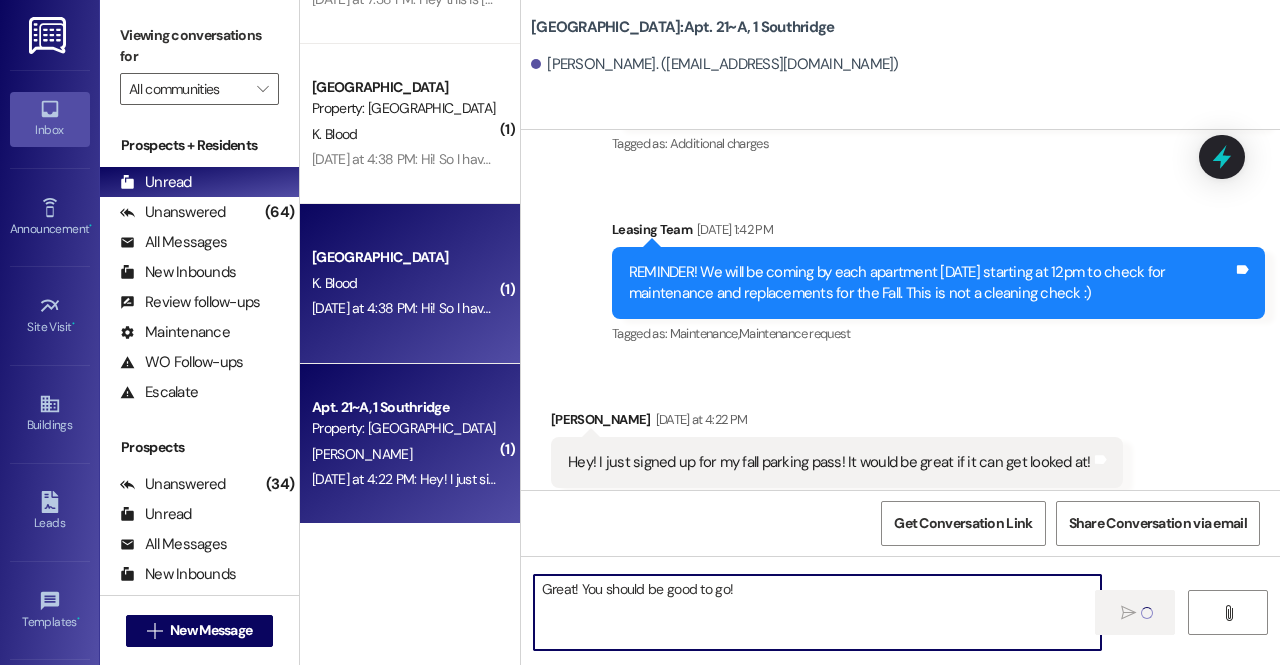 type 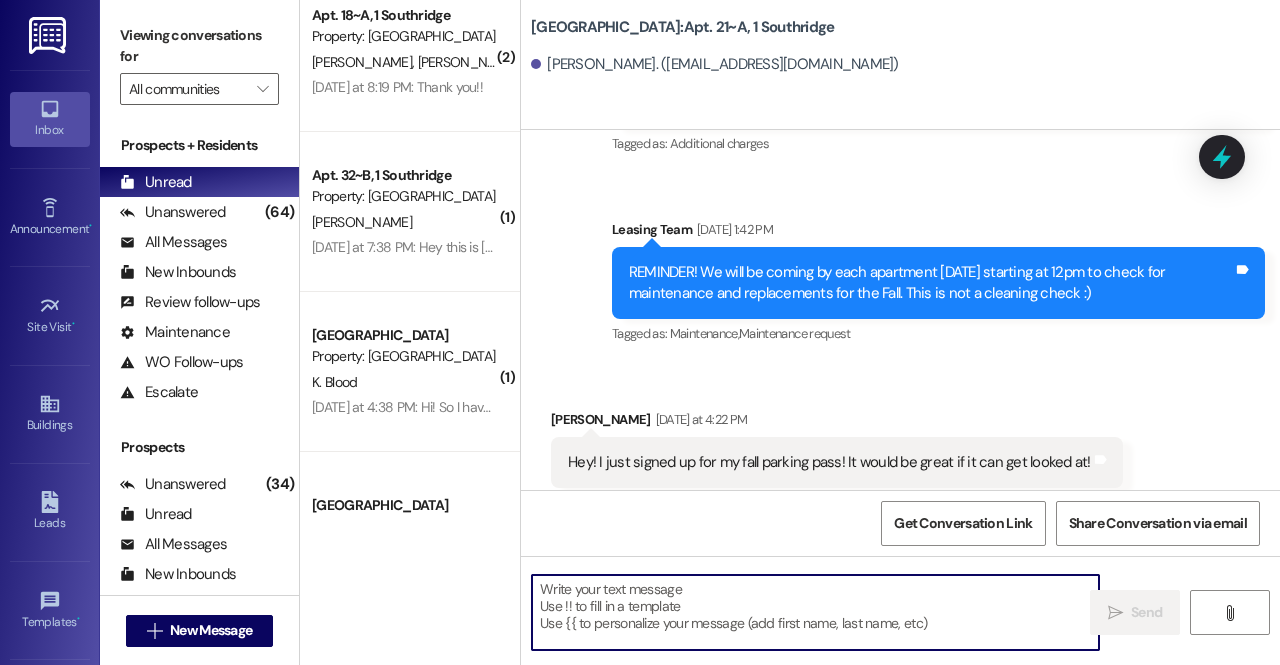 scroll, scrollTop: 188, scrollLeft: 0, axis: vertical 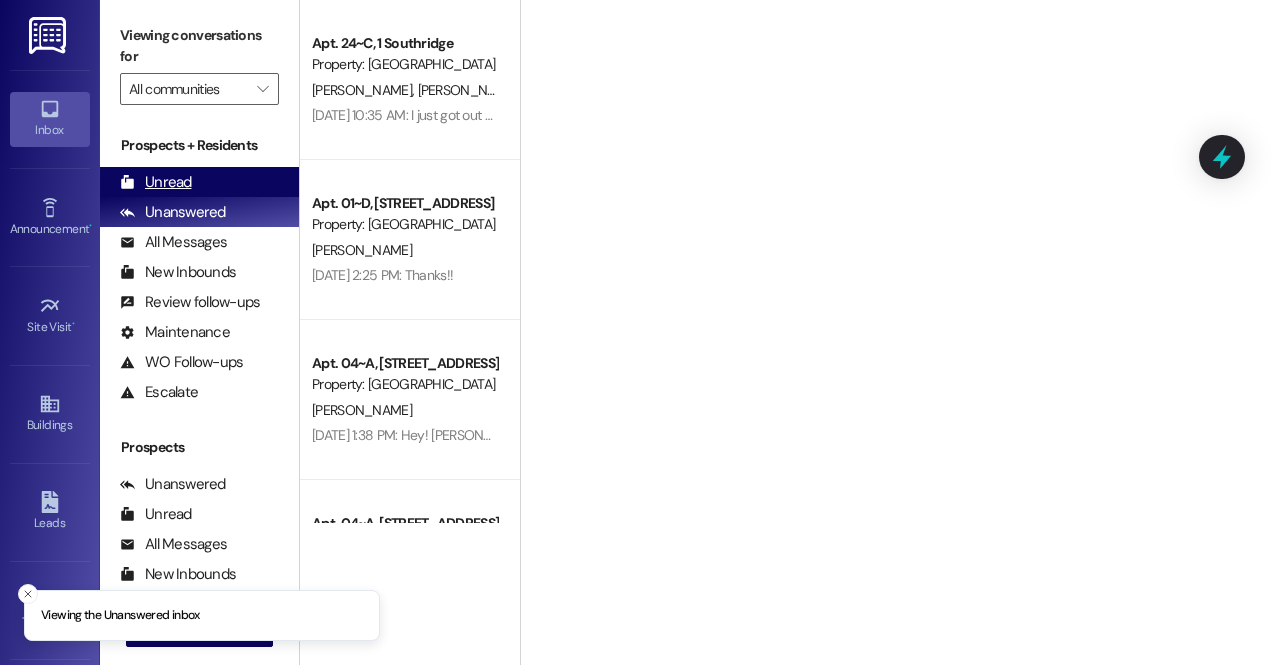 click on "Unread (0)" at bounding box center (199, 182) 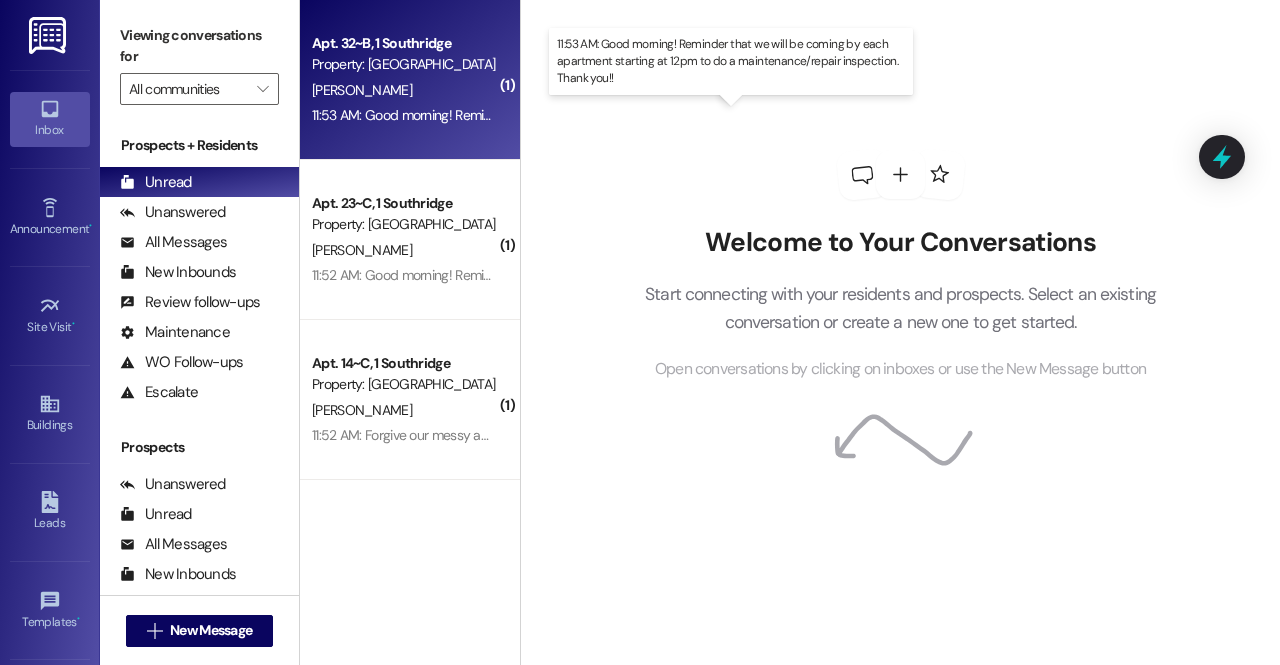 click on "11:53 AM: Good morning! Reminder that we will be coming by each apartment starting at 12pm to do a maintenance/repair inspection. Thank you!!  11:53 AM: Good morning! Reminder that we will be coming by each apartment starting at 12pm to do a maintenance/repair inspection. Thank you!!" at bounding box center [731, 115] 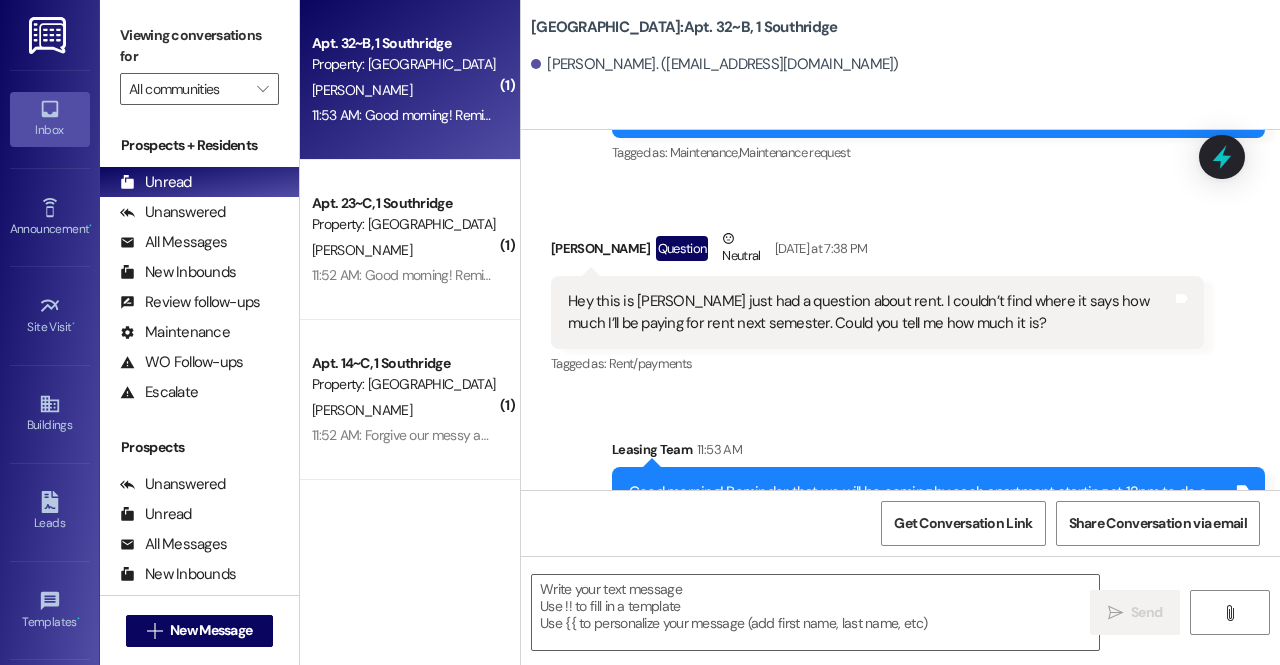 scroll, scrollTop: 25140, scrollLeft: 0, axis: vertical 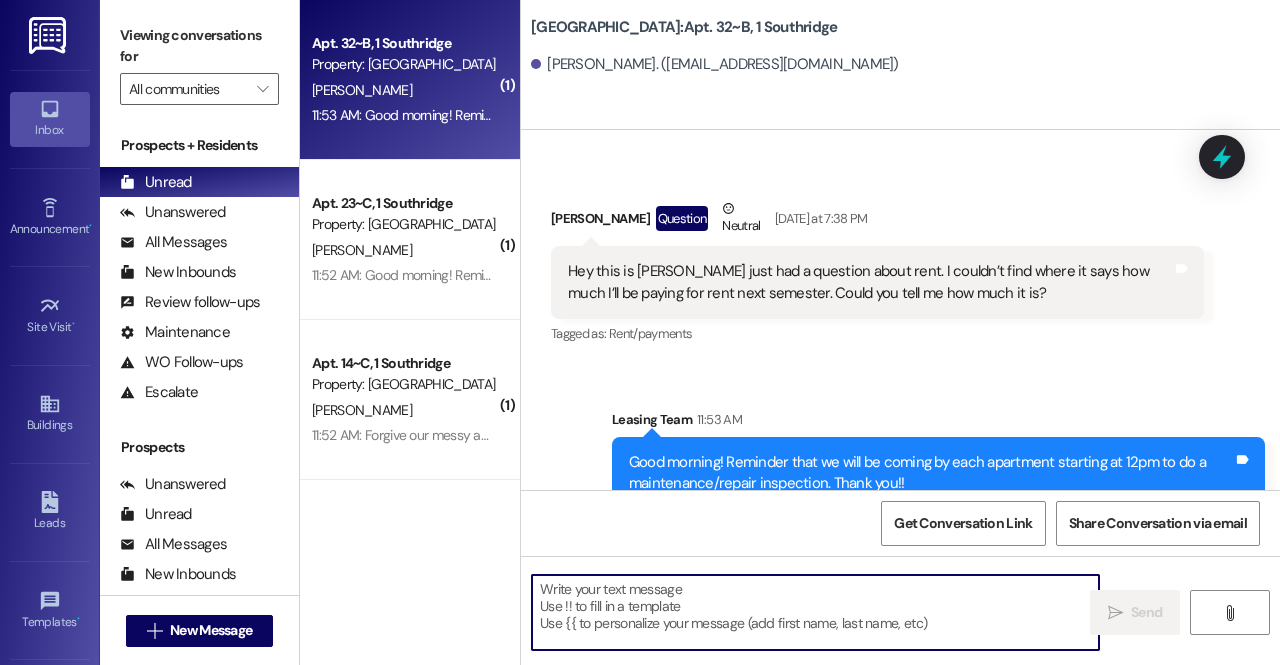 click at bounding box center (815, 612) 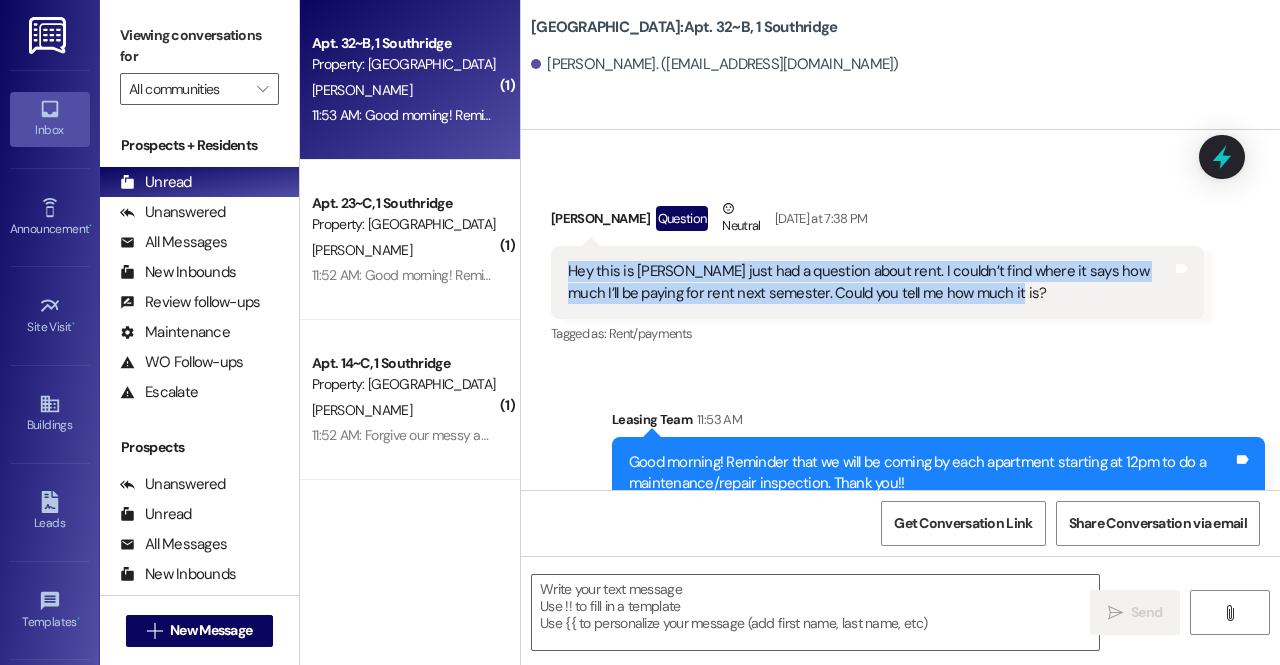 drag, startPoint x: 962, startPoint y: 223, endPoint x: 554, endPoint y: 200, distance: 408.64777 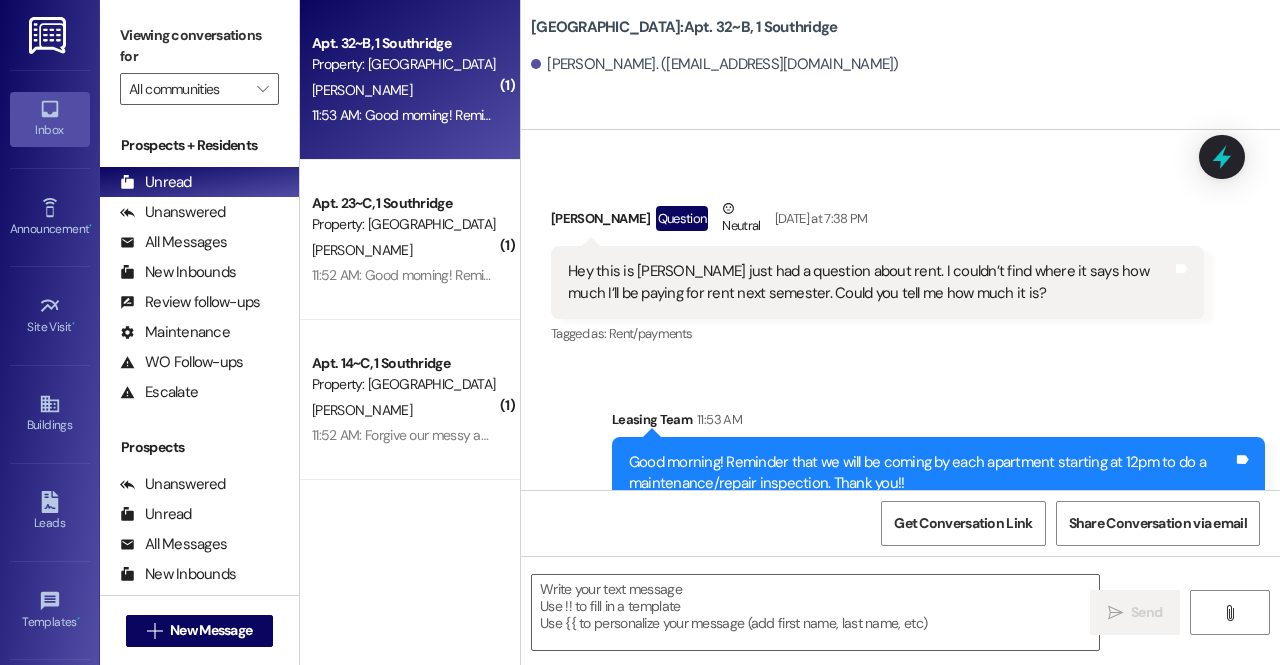 click on "Announcement, sent via SMS Leasing Team 11:53 AM Good morning! Reminder that we will be coming by each apartment starting at 12pm to do a maintenance/repair inspection. Thank you!!  Tags and notes Tagged as:   Maintenance request Click to highlight conversations about Maintenance request" at bounding box center (900, 459) 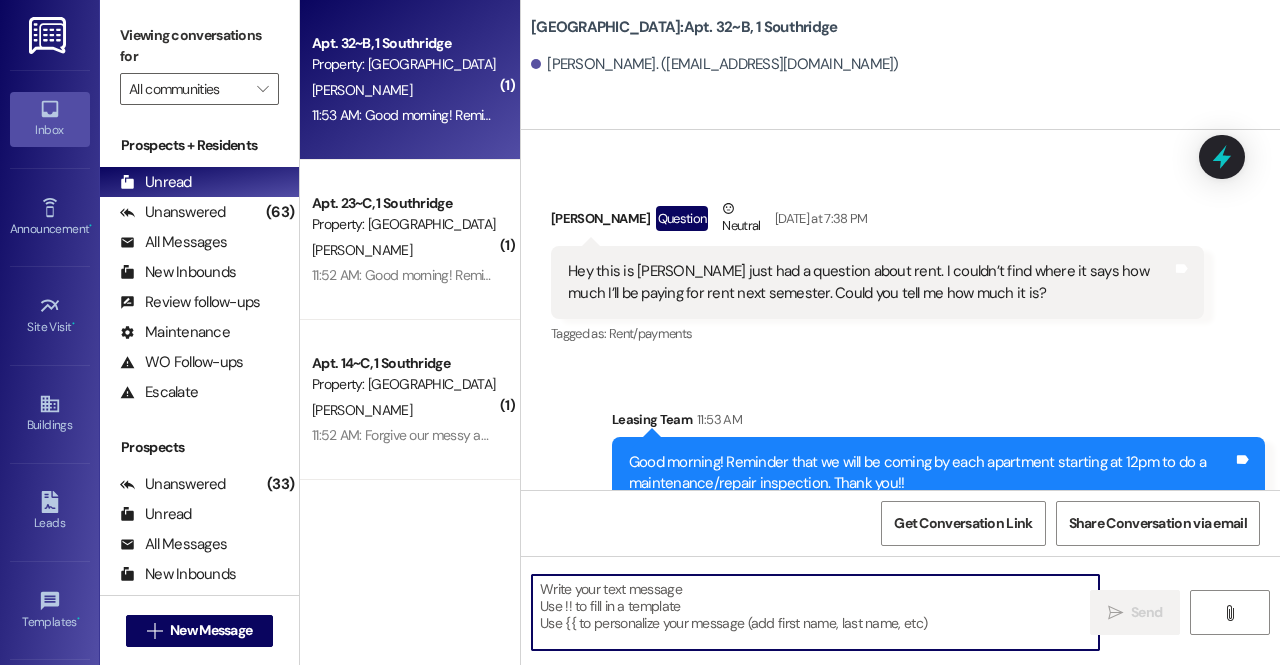click at bounding box center (815, 612) 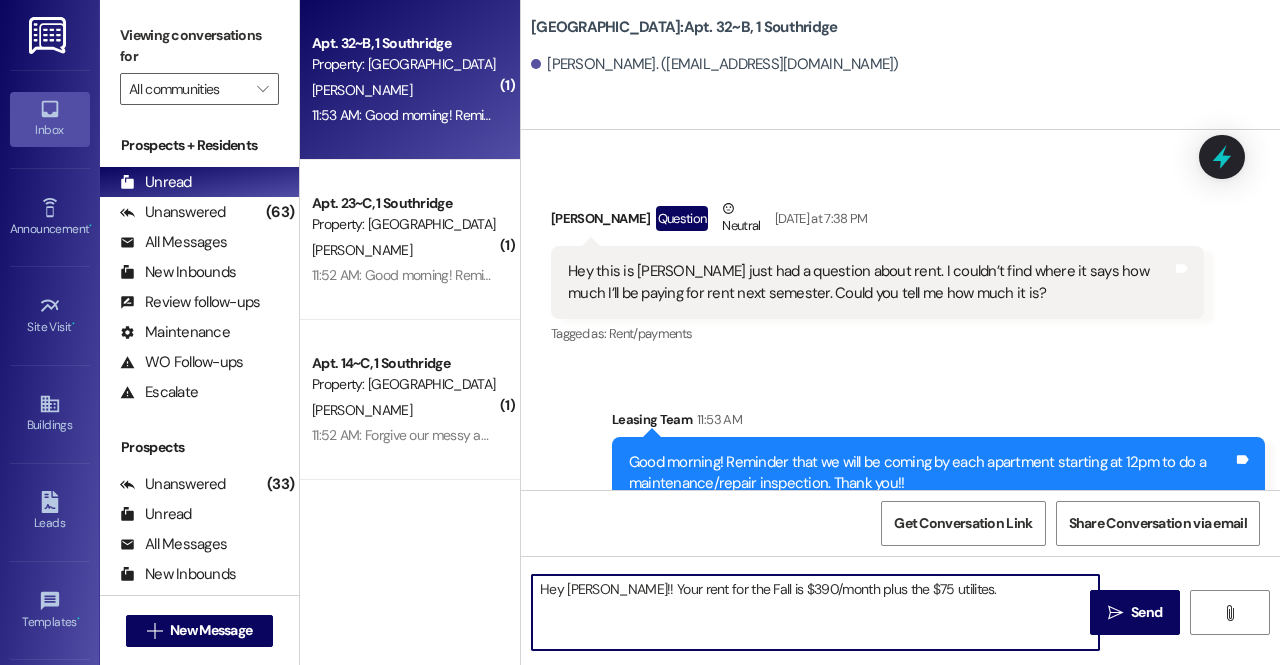 click on "Hey [PERSON_NAME]!! Your rent for the Fall is $390/month plus the $75 utilites." at bounding box center [815, 612] 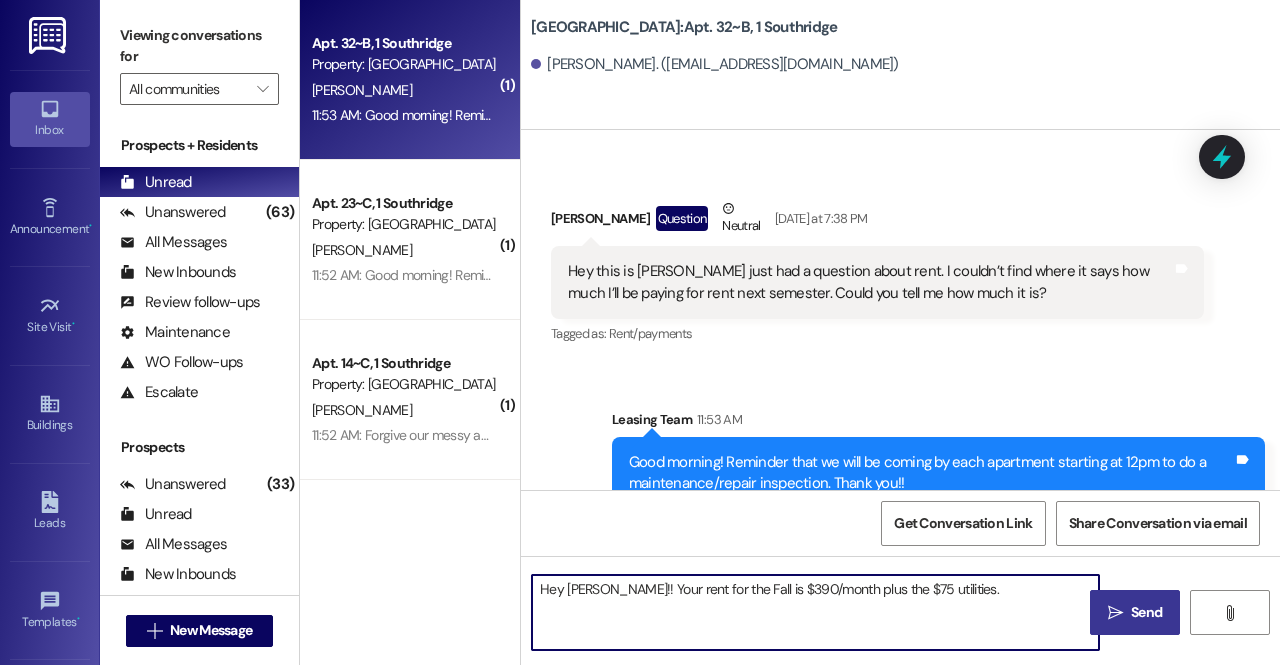 type on "Hey [PERSON_NAME]!! Your rent for the Fall is $390/month plus the $75 utilities." 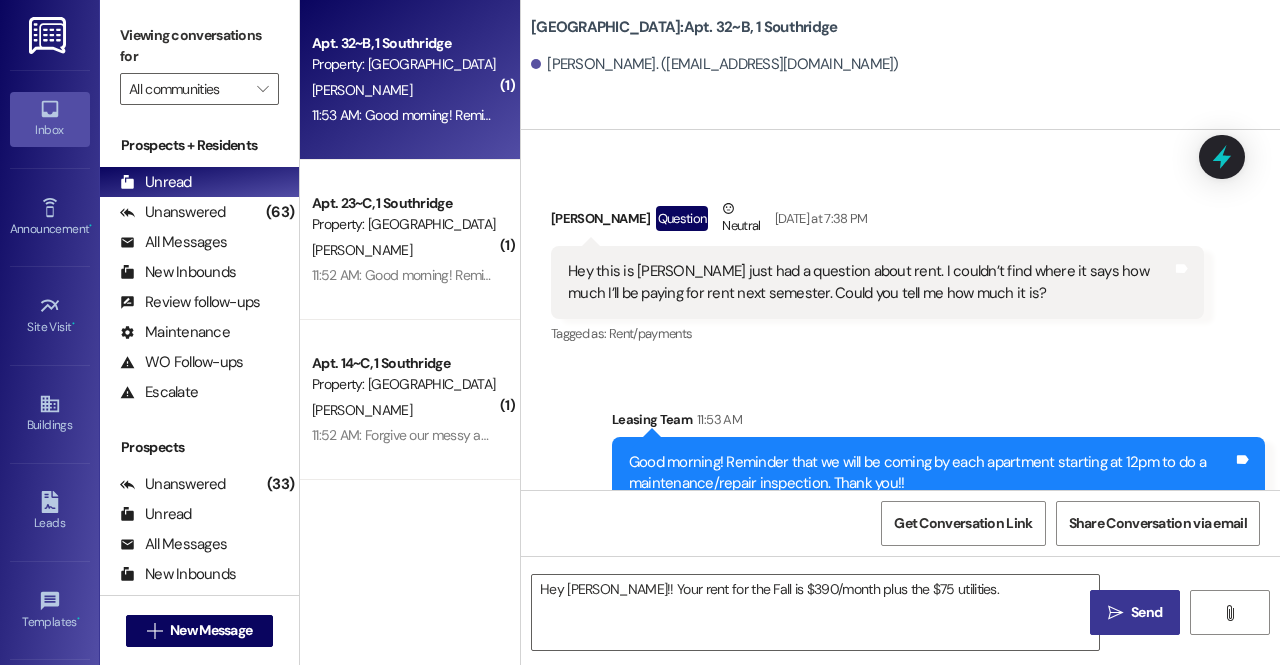 click on "" at bounding box center (1115, 613) 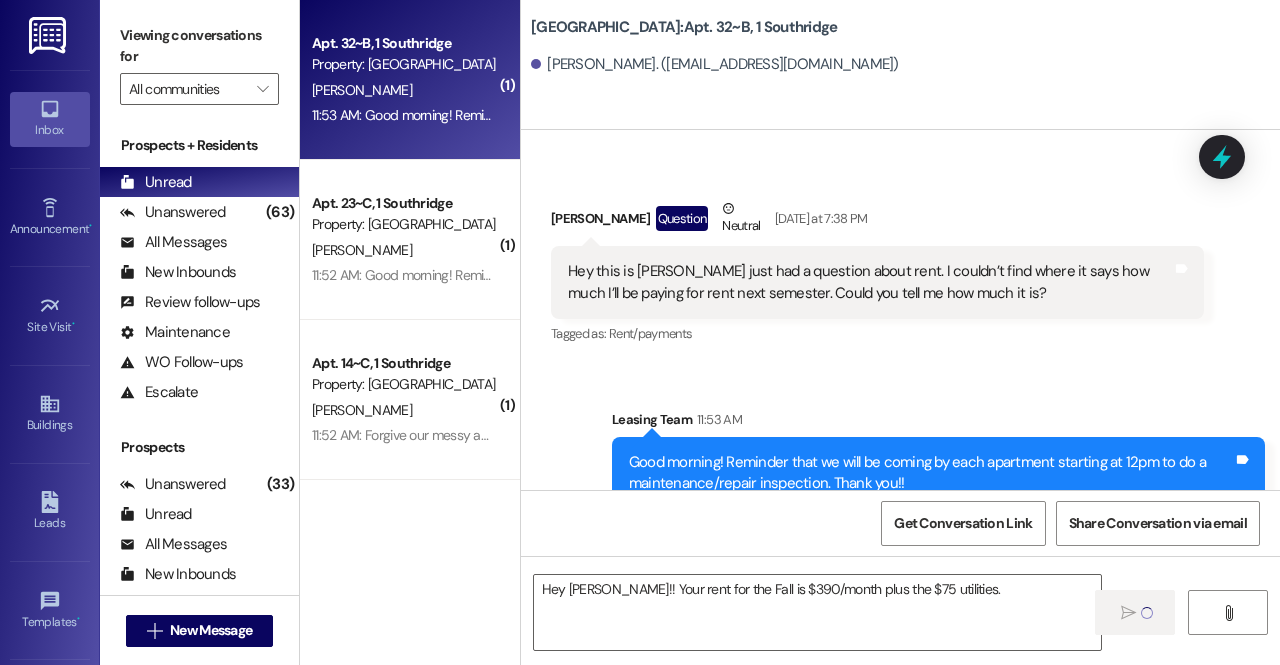 type 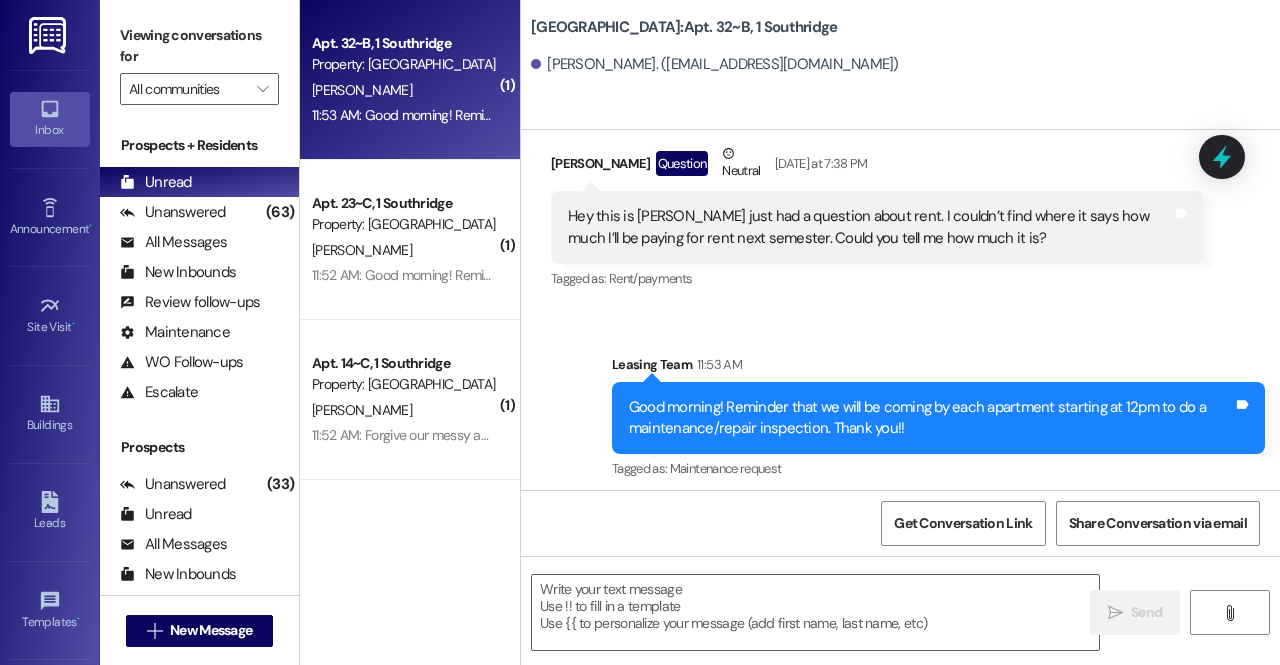 scroll, scrollTop: 25280, scrollLeft: 0, axis: vertical 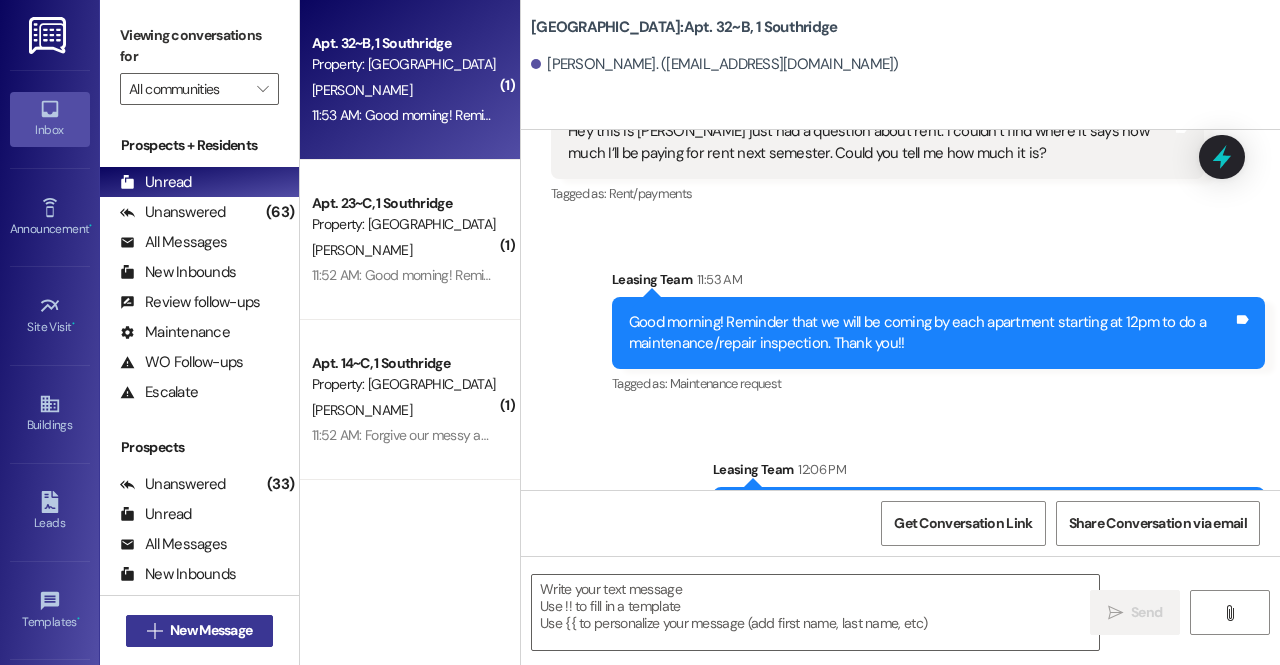 click on "New Message" at bounding box center (211, 630) 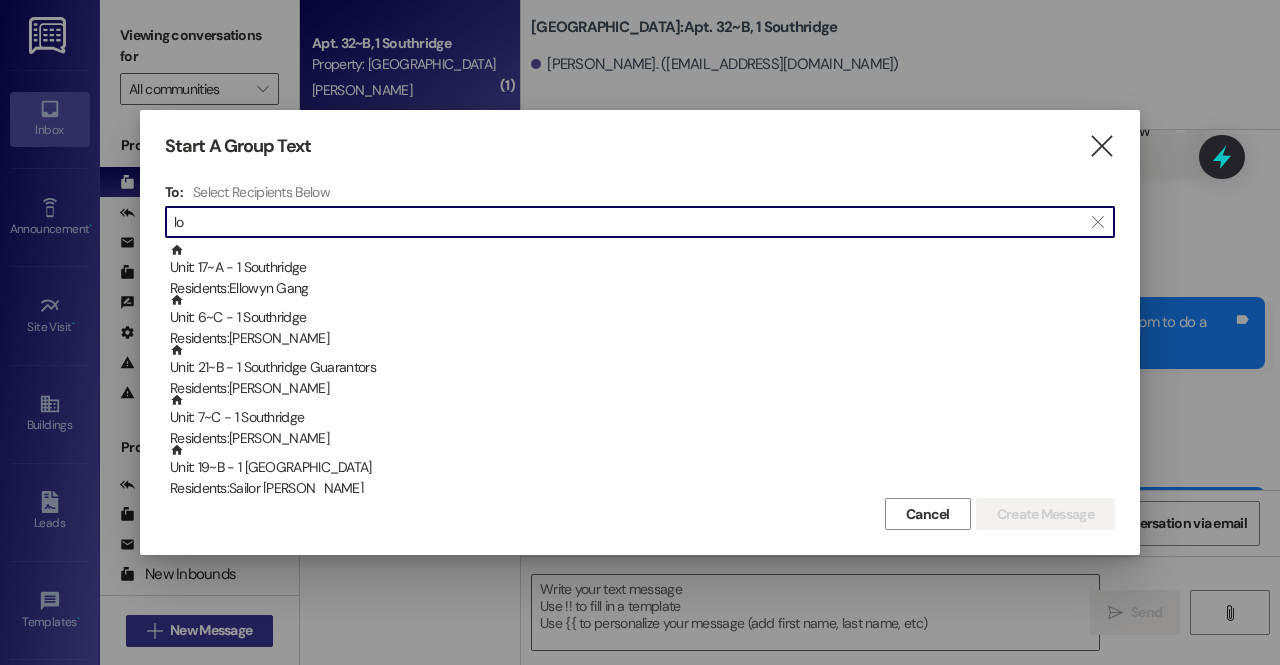 type on "l" 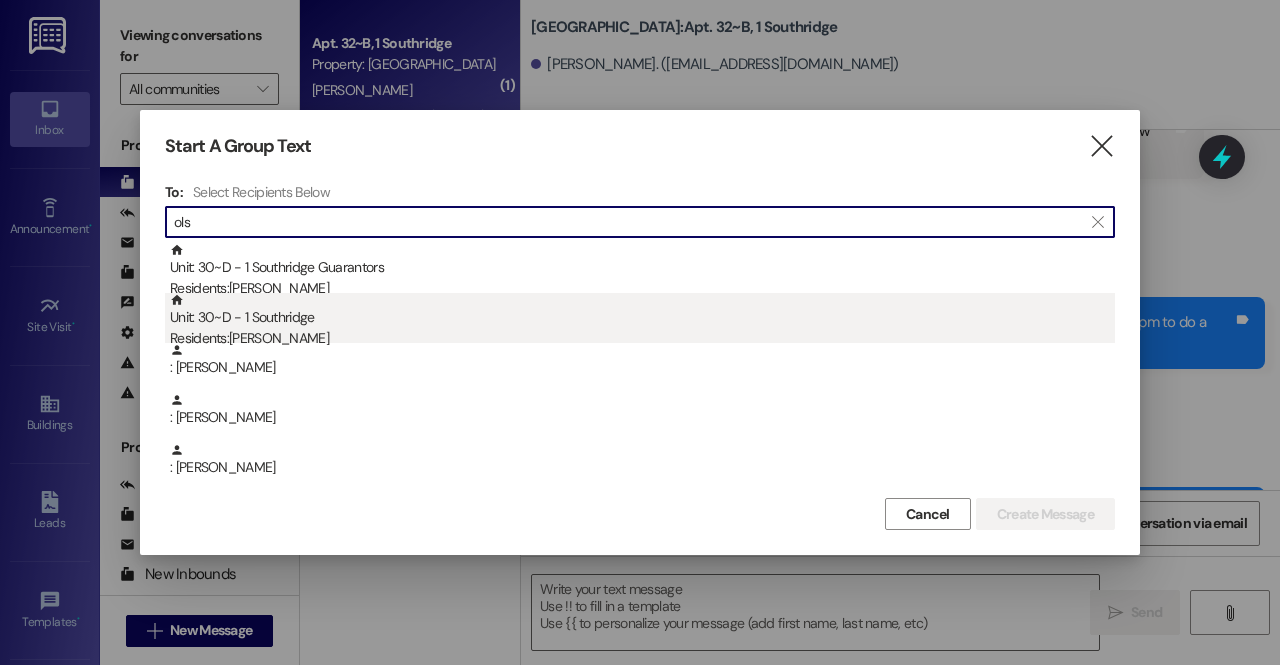 type on "ols" 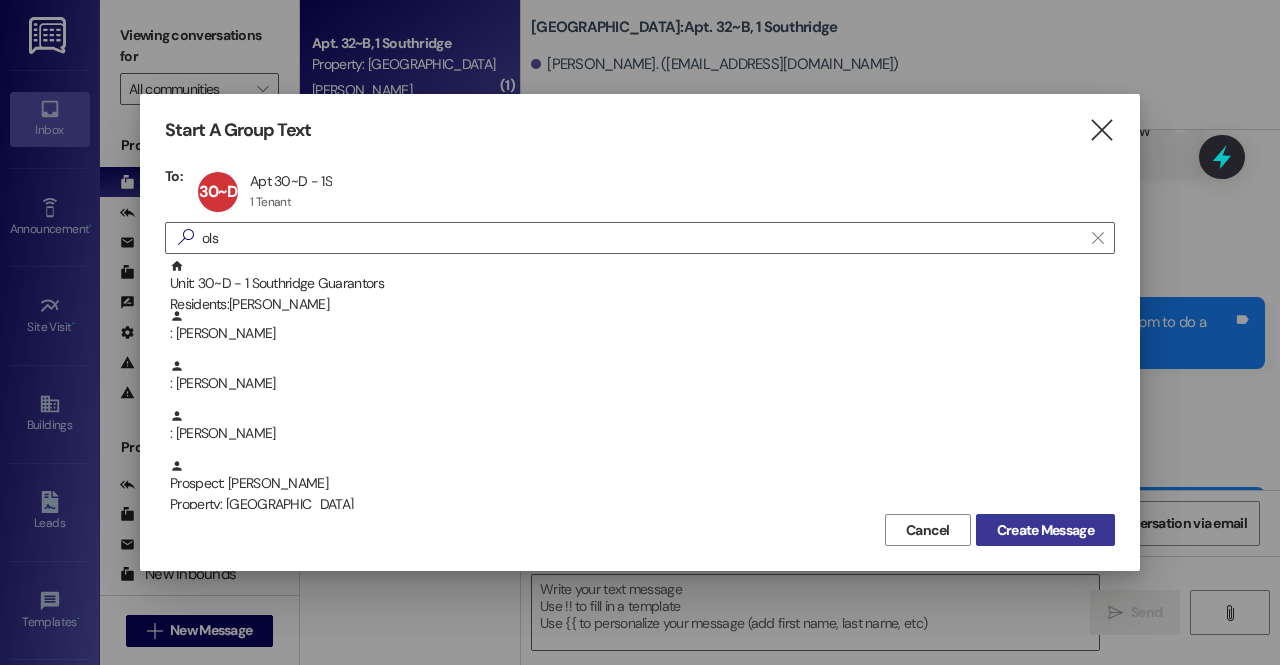 click on "Create Message" at bounding box center [1045, 530] 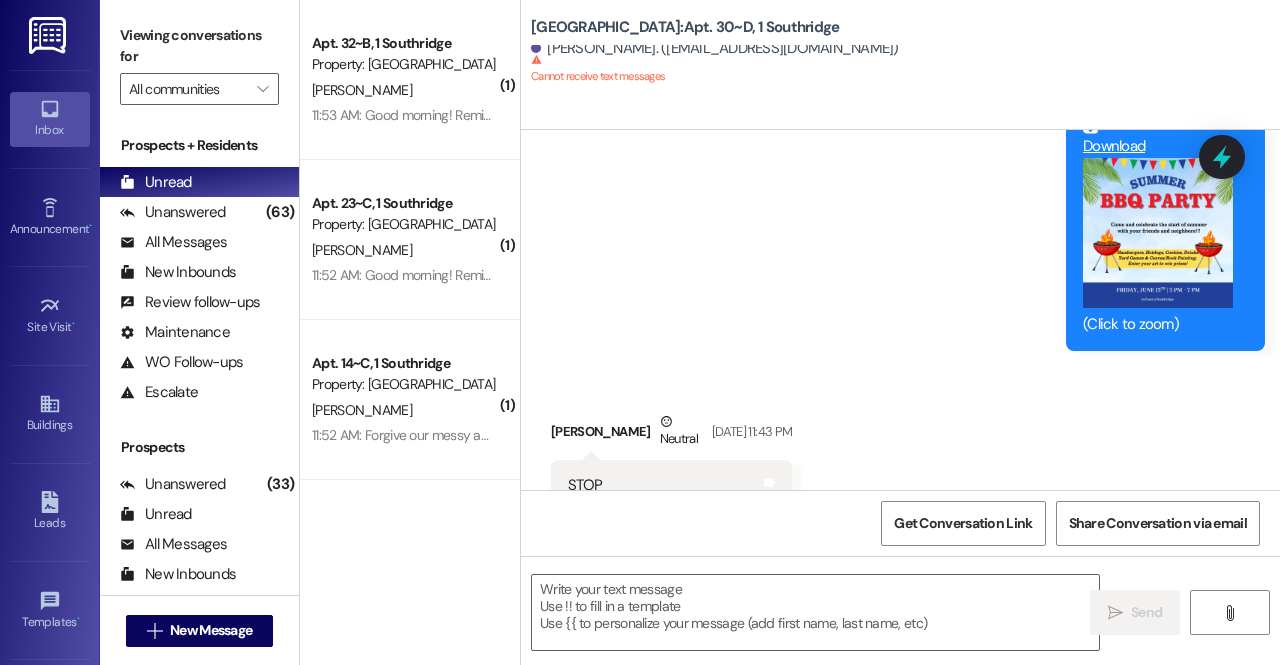 scroll, scrollTop: 37387, scrollLeft: 0, axis: vertical 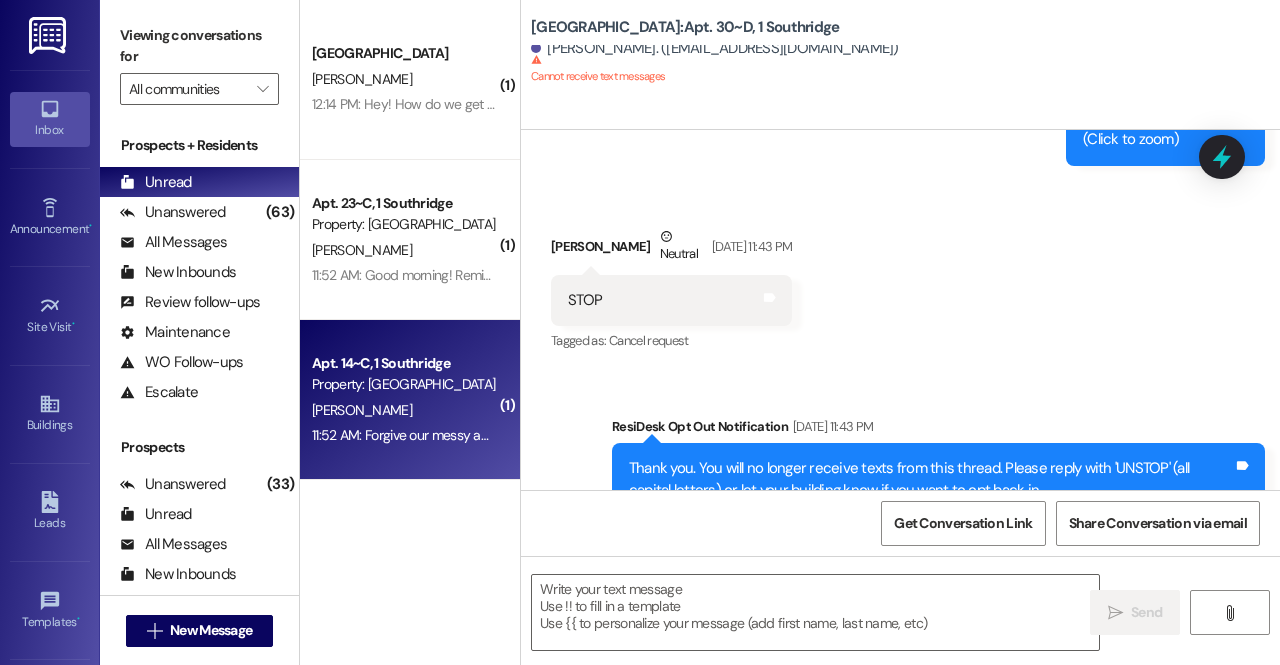 click on "11:52 AM: Forgive our messy apartment  11:52 AM: Forgive our messy apartment" at bounding box center [423, 435] 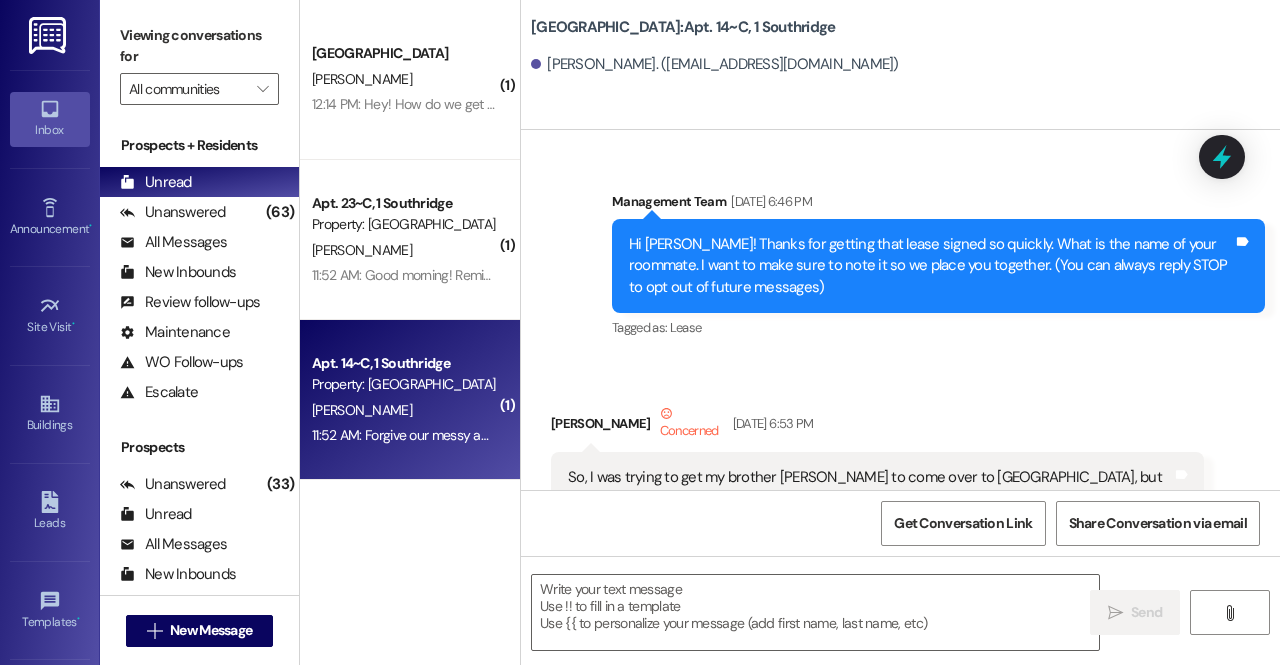 scroll, scrollTop: 79718, scrollLeft: 0, axis: vertical 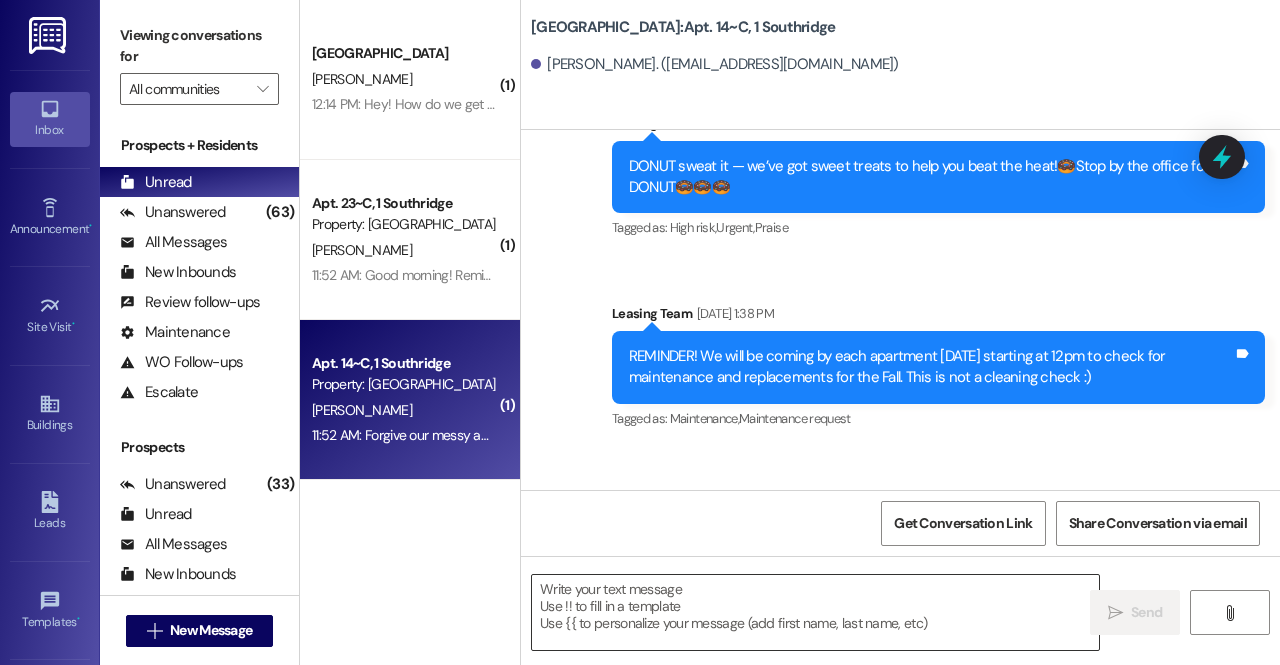 click at bounding box center [815, 612] 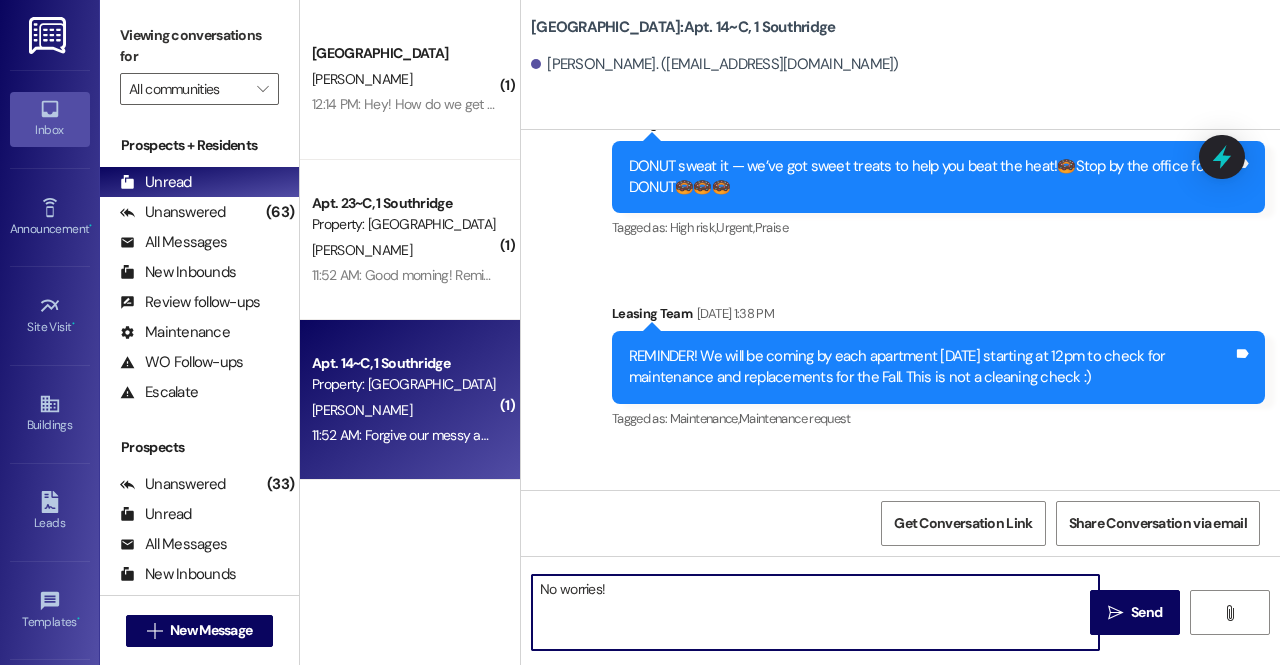 type on "No worries!" 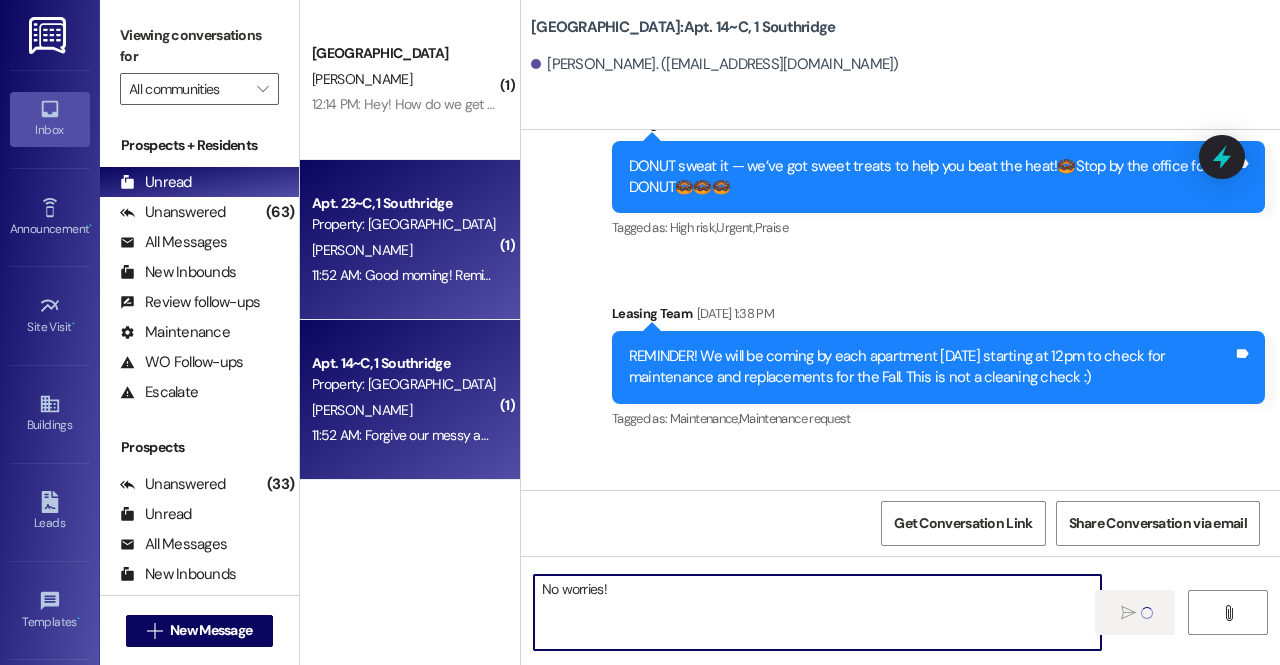 click on "11:52 AM: Good morning! Reminder that we will be coming by each apartment starting at 12pm to do a maintenance/repair inspection. Thank you!!  11:52 AM: Good morning! Reminder that we will be coming by each apartment starting at 12pm to do a maintenance/repair inspection. Thank you!!" at bounding box center [731, 275] 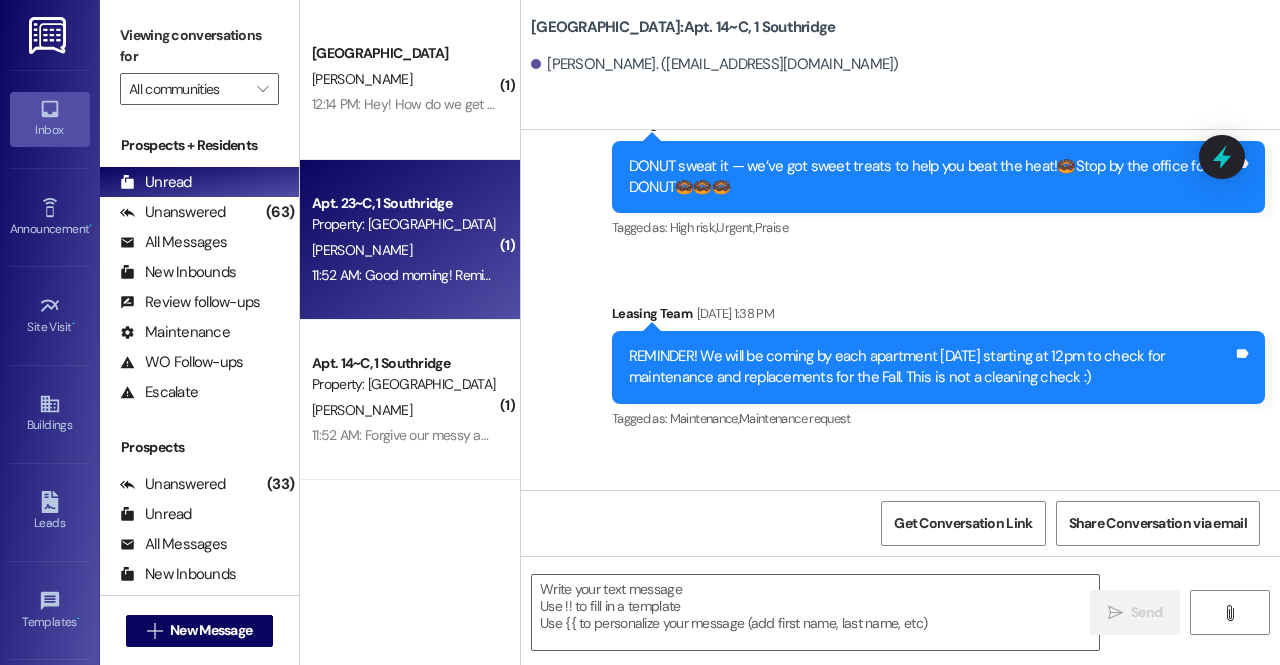 scroll, scrollTop: 79717, scrollLeft: 0, axis: vertical 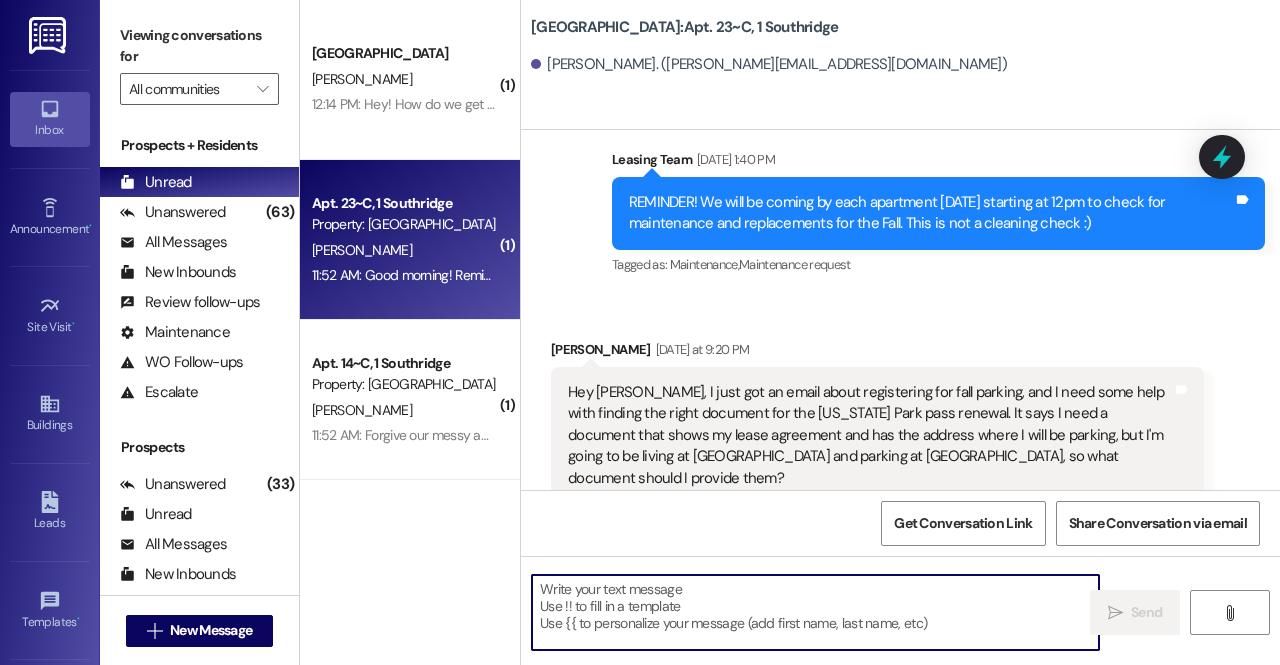click at bounding box center [815, 612] 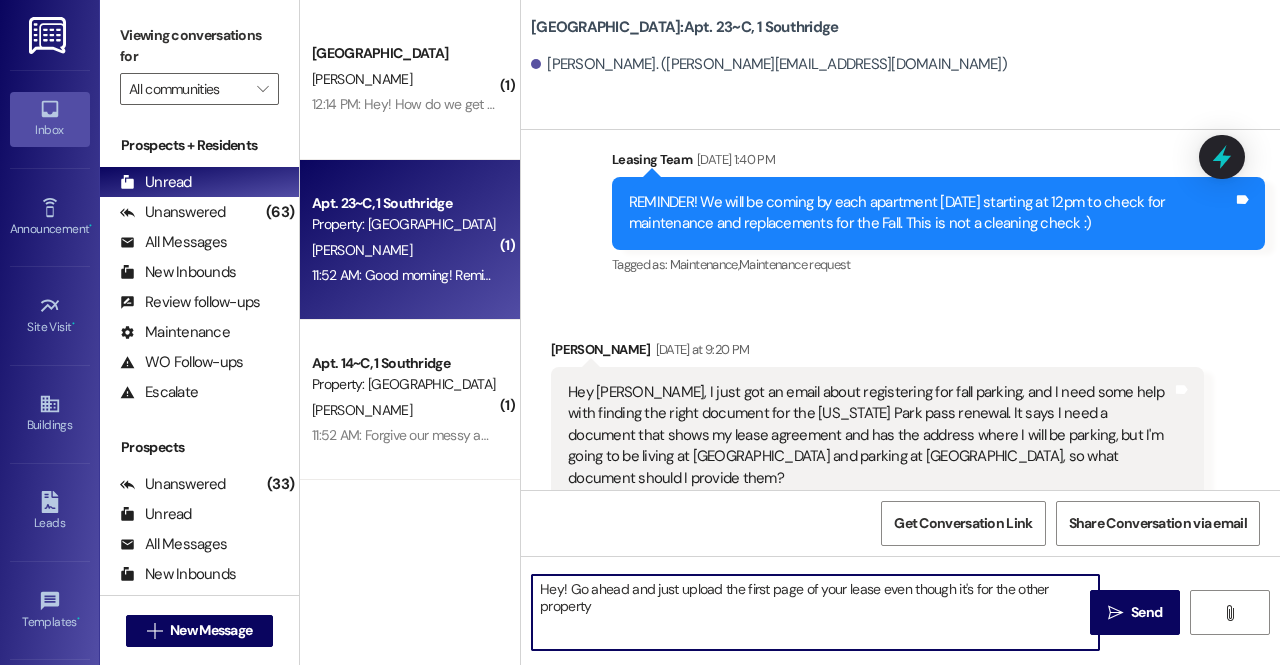 type on "Hey! Go ahead and just upload the first page of your lease even though it's for the other property." 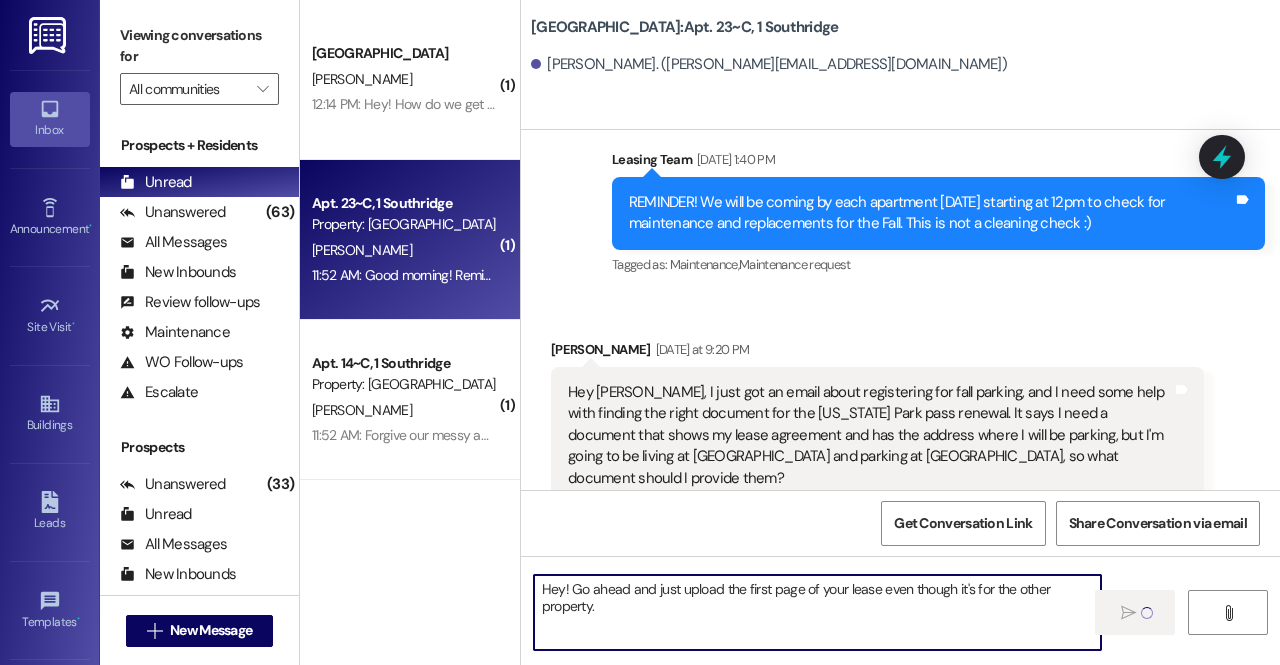 type 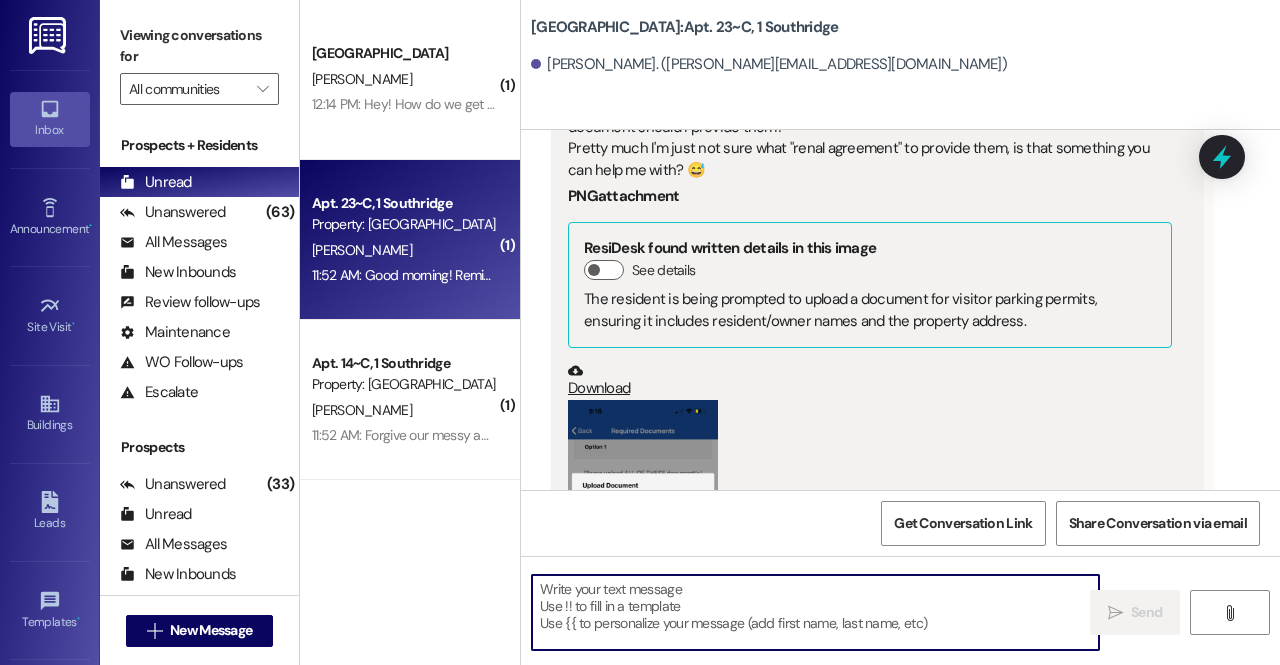 scroll, scrollTop: 92513, scrollLeft: 0, axis: vertical 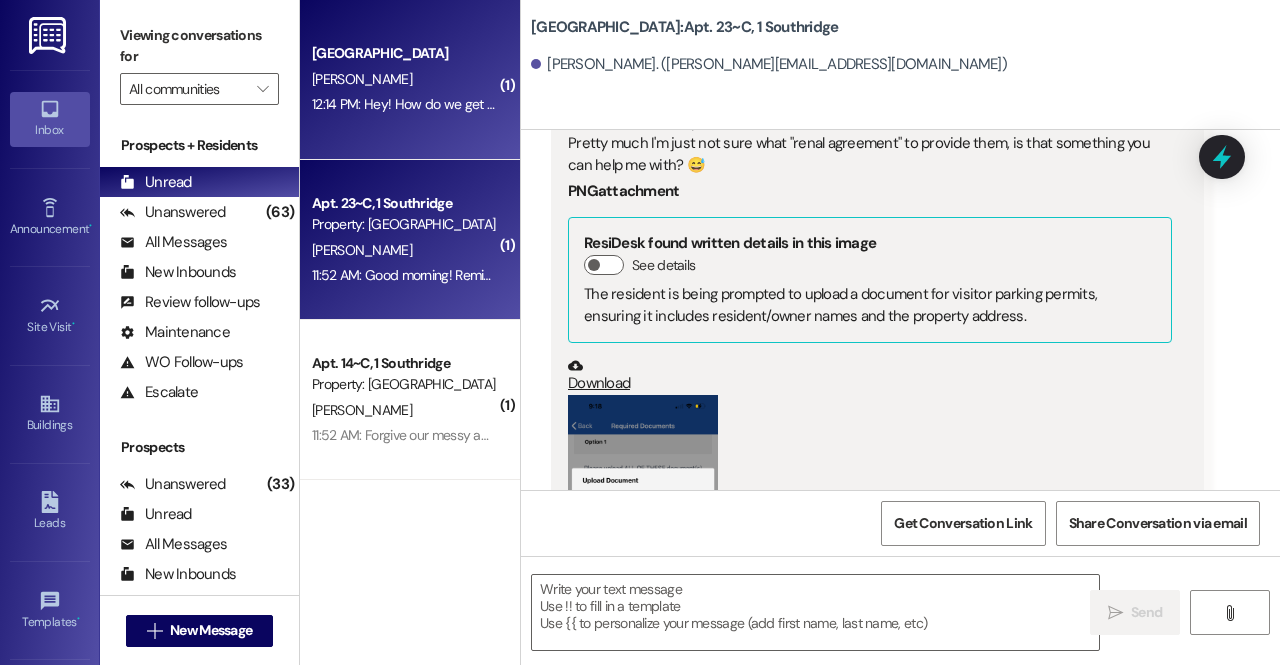 click on "Southridge Prospect [PERSON_NAME] 12:14 PM: Hey! How do we get a copy of our lease to attach to the parking permit? 12:14 PM: Hey! How do we get a copy of our lease to attach to the parking permit?" at bounding box center (410, 80) 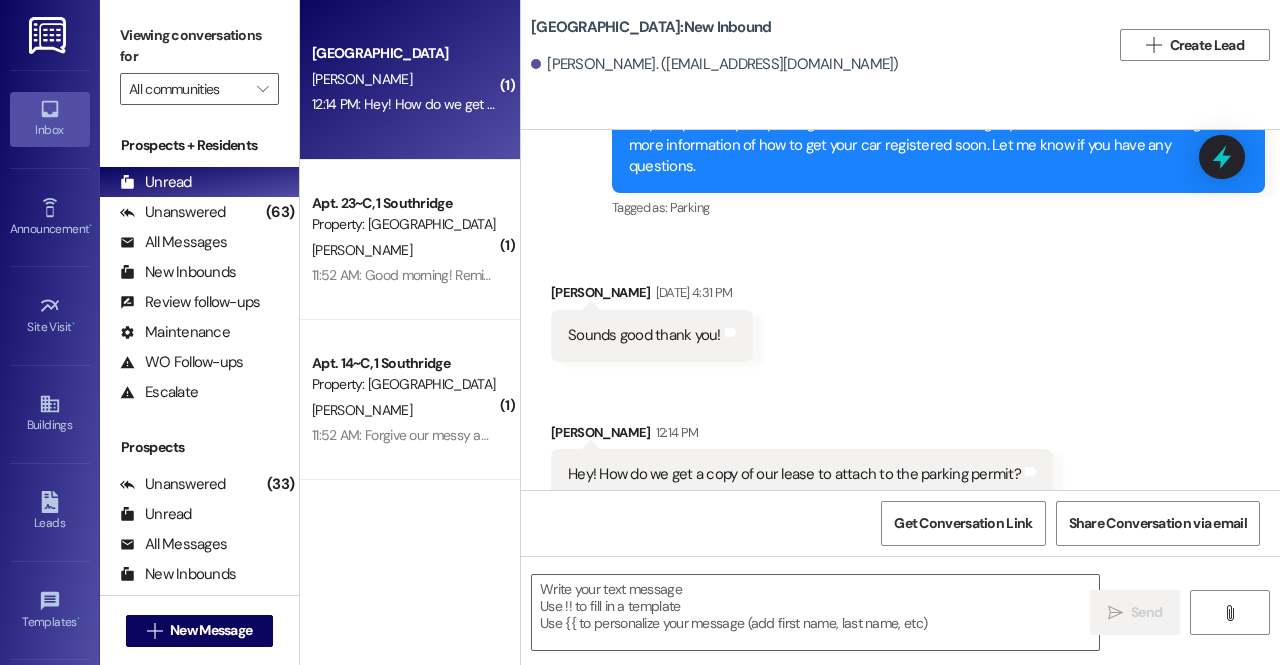 scroll, scrollTop: 666, scrollLeft: 0, axis: vertical 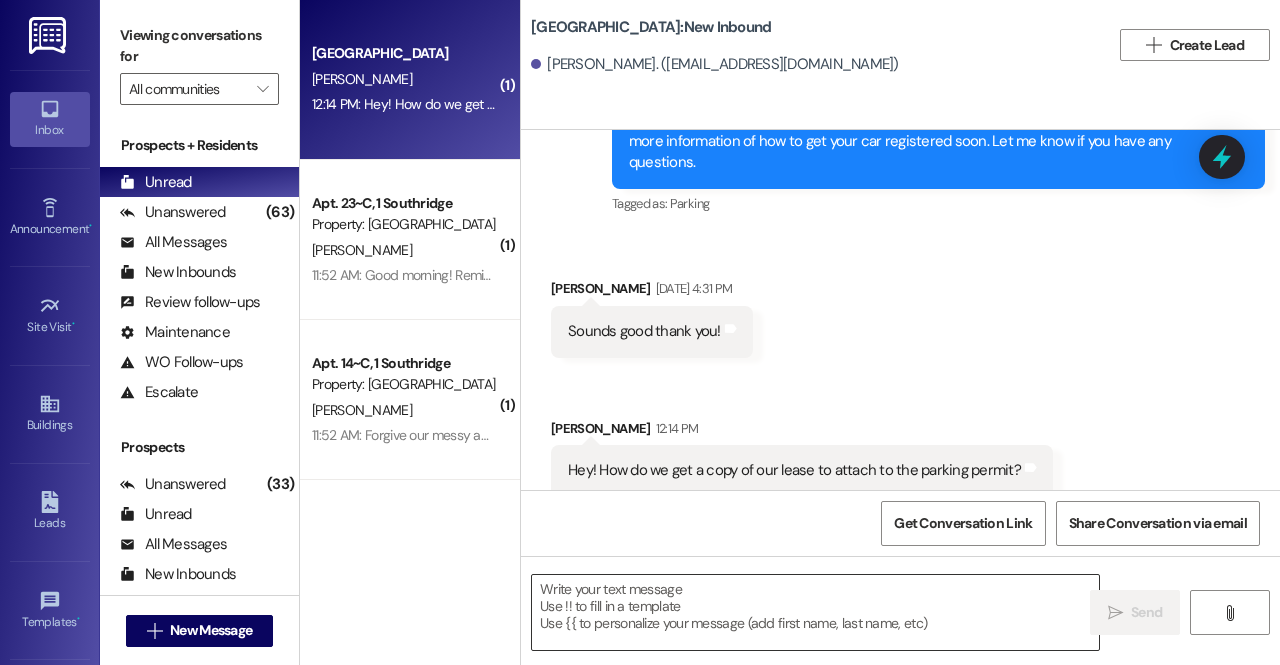 click at bounding box center (815, 612) 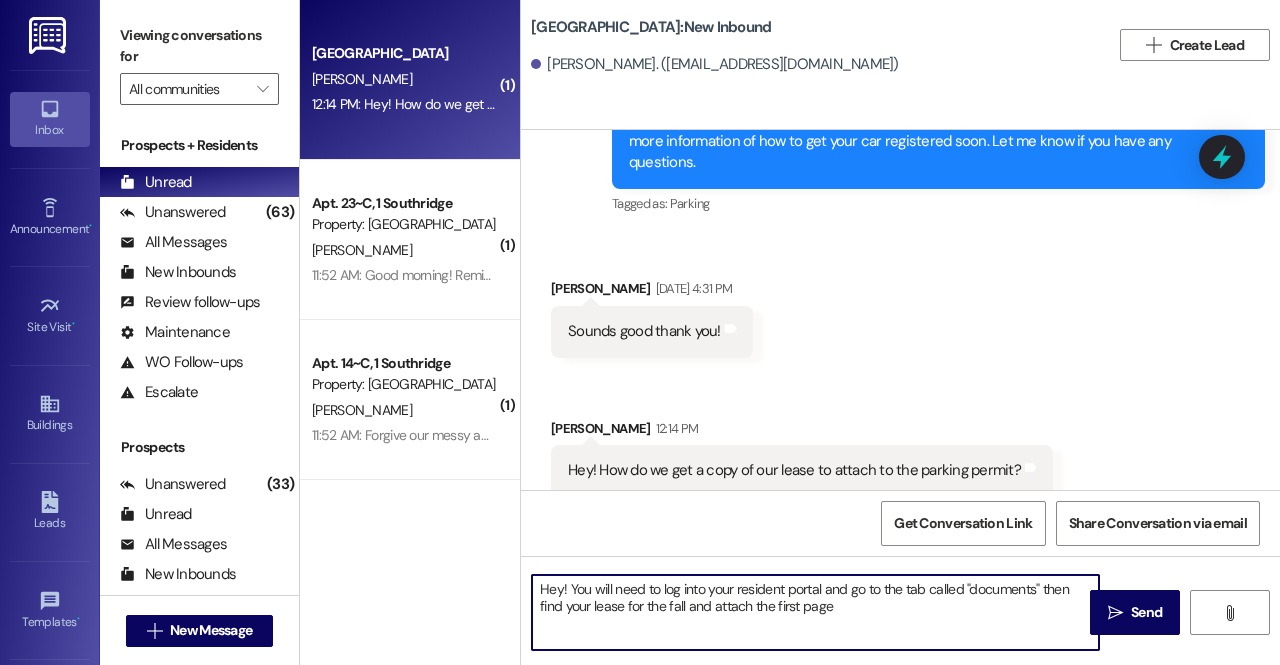 type on "Hey! You will need to log into your resident portal and go to the tab called "documents" then find your lease for the fall and attach the first page." 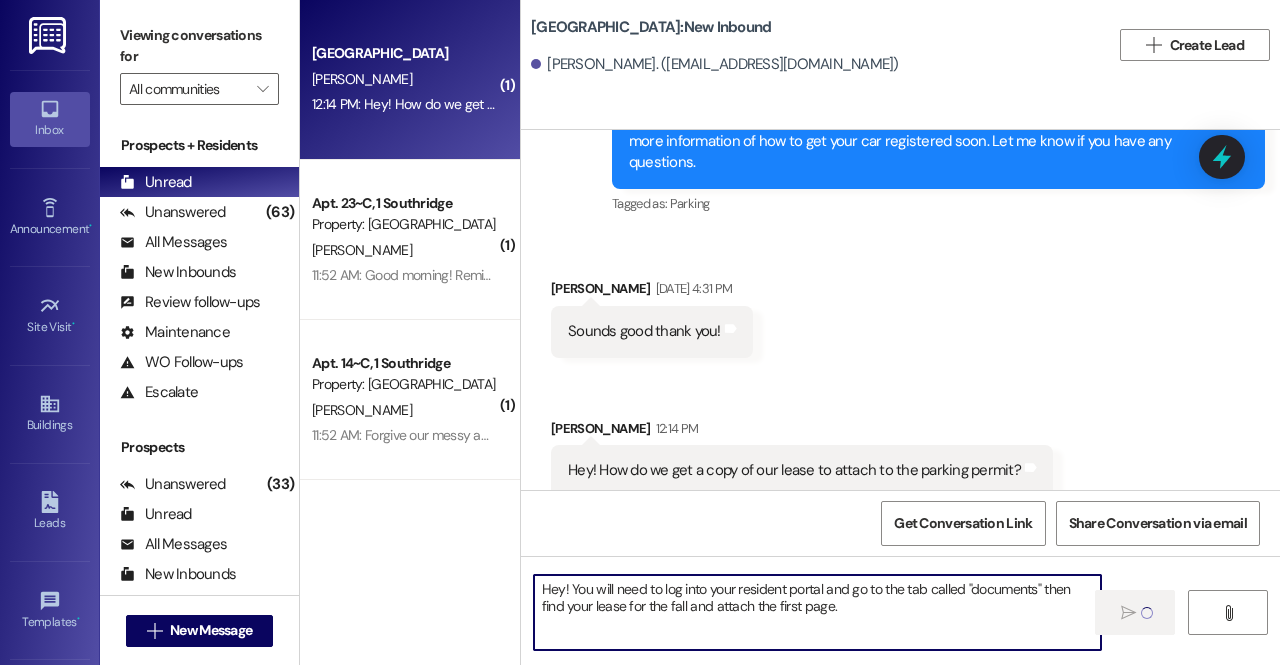 type 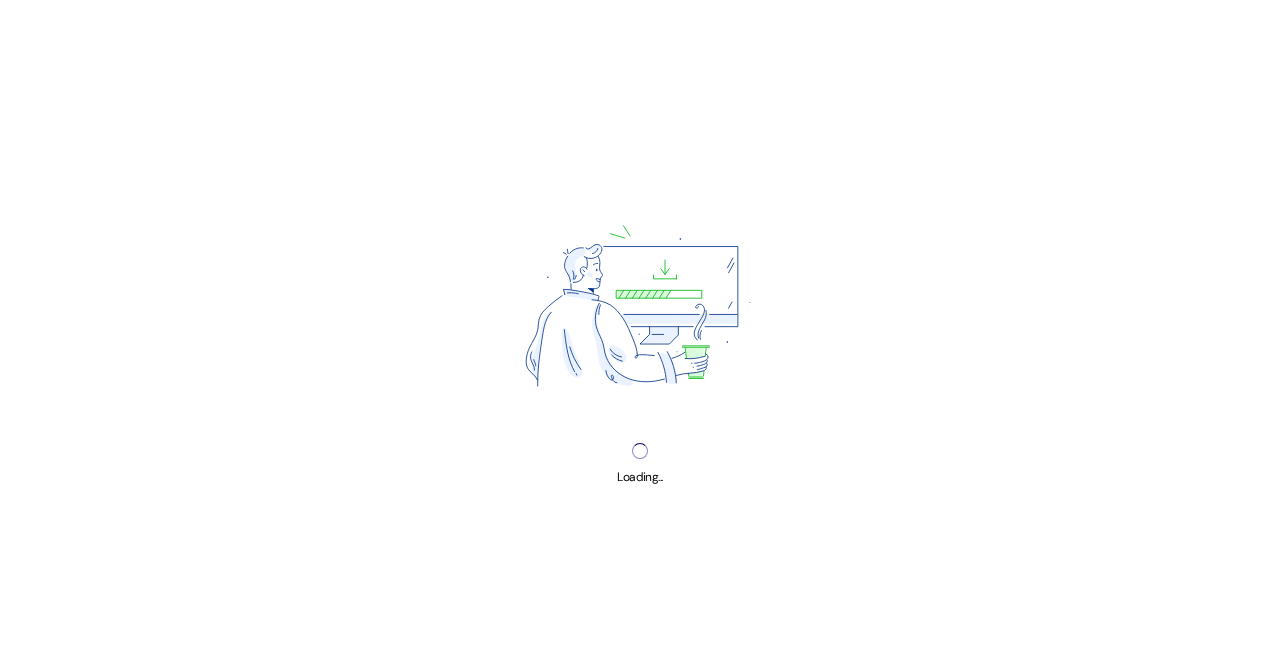 scroll, scrollTop: 0, scrollLeft: 0, axis: both 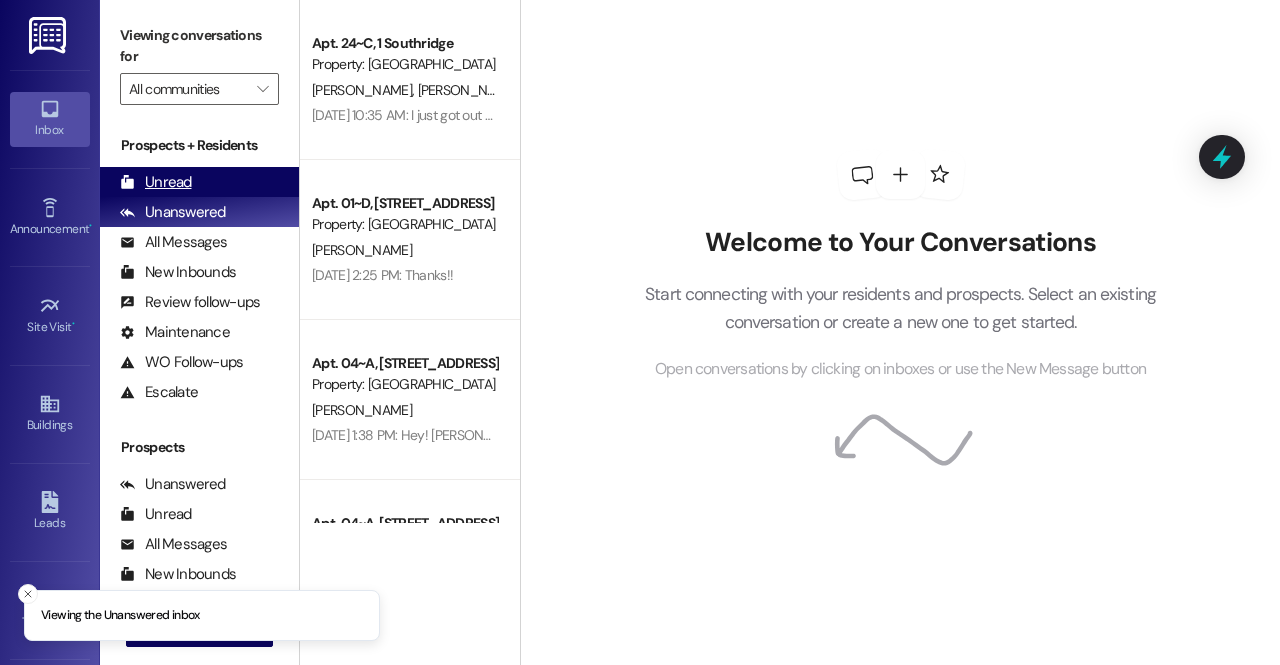 click on "Unread" at bounding box center (156, 182) 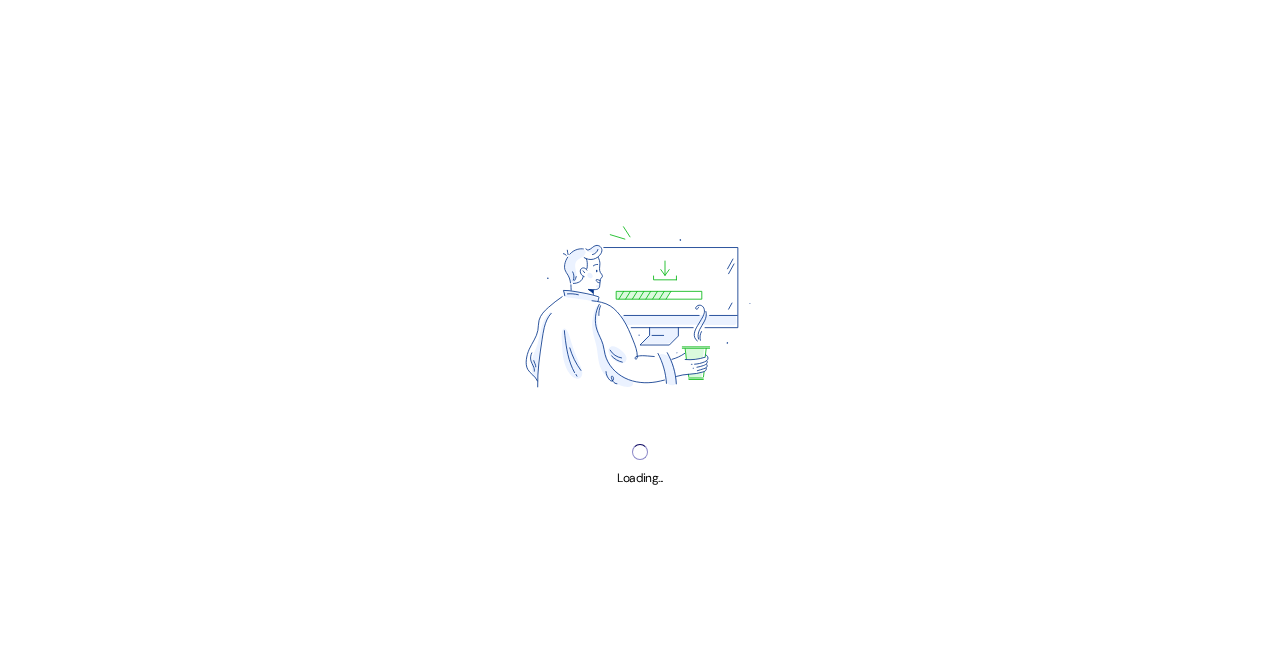 scroll, scrollTop: 0, scrollLeft: 0, axis: both 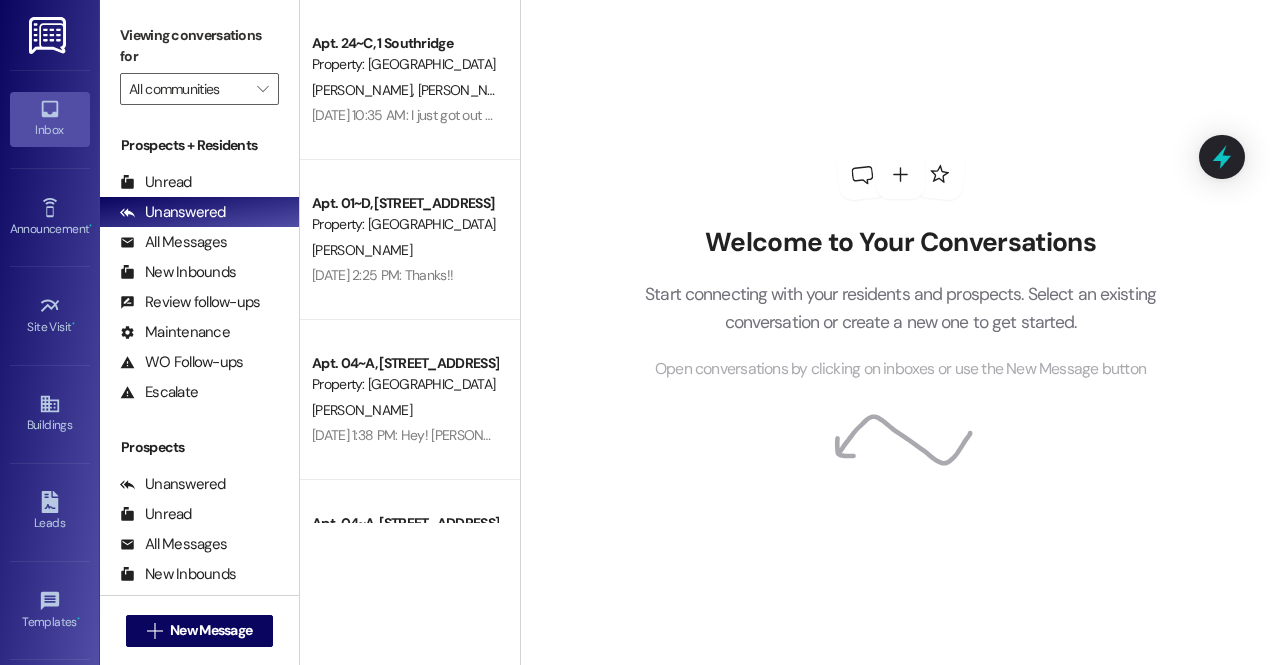 click on "Prospects + Residents Unread (0) Unread: Any message you haven't read yet will show up here Unanswered (0) Unanswered: ResiDesk identifies open questions and unanswered conversations so you can respond to them. All Messages (undefined) All Messages: This is your inbox. All of your tenant messages will show up here. New Inbounds (0) New Inbounds: If you publicly post your ResiDesk number, all new inbound messages from people who do not currently have a lease and are not currently prospects the last 45 days will surface here. Review follow-ups (undefined) Review follow-ups: ResiDesk identifies open review candidates and conversations so you can respond to them. Maintenance (undefined) Maintenance: ResiDesk identifies conversations around maintenance or work orders from the last 14 days so you can respond to them. WO Follow-ups (undefined) WO Follow-ups: ResiDesk identifies follow-ups around maintenance or work orders from the last 7 days so you can respond to them. Escalate (undefined)" at bounding box center [199, 271] 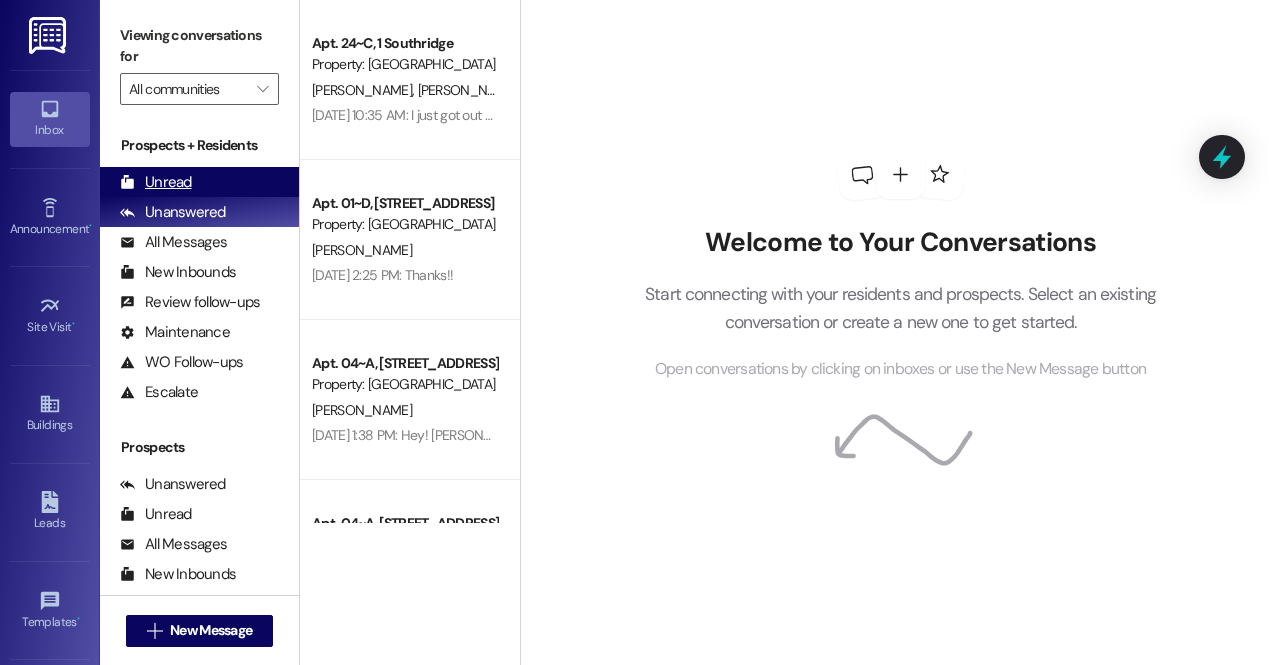 click on "Unread (0)" at bounding box center (199, 182) 